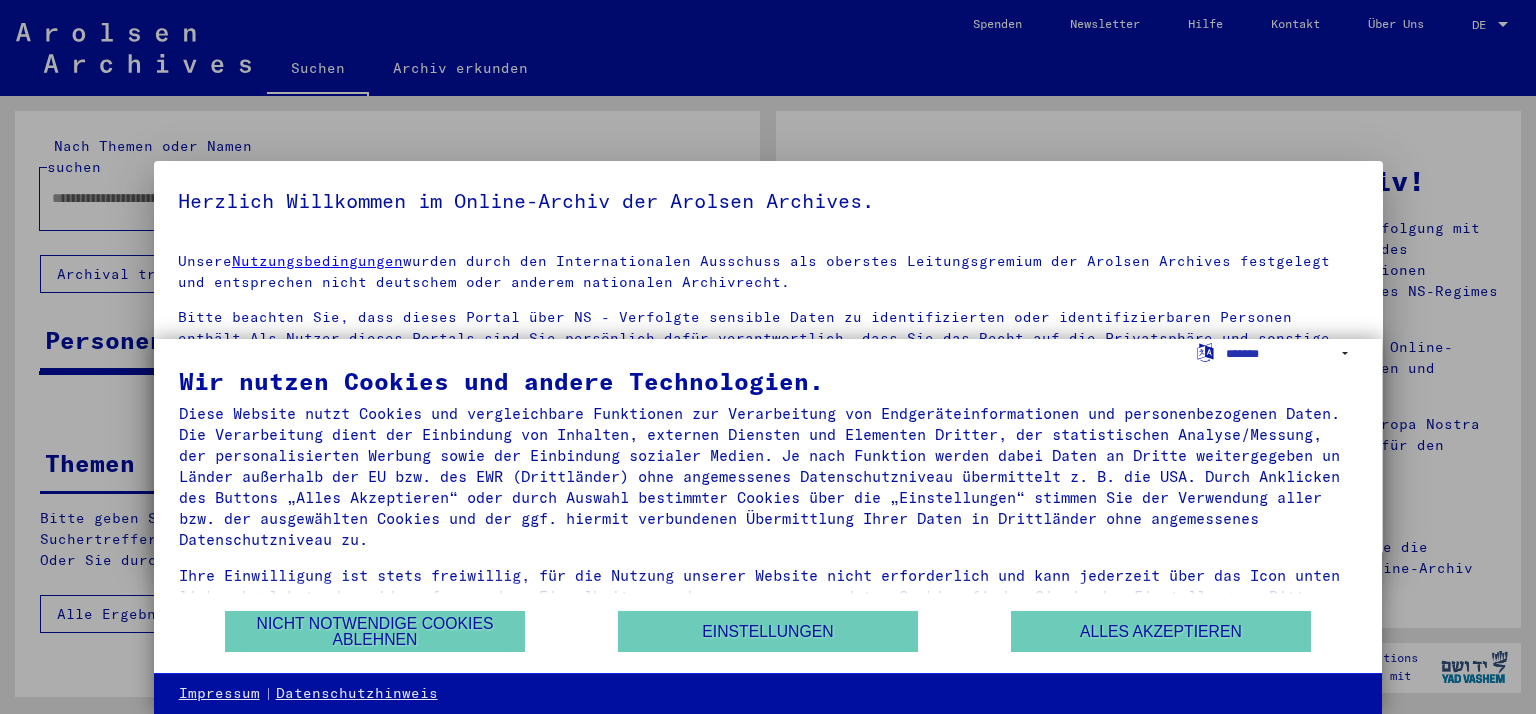 type on "**********" 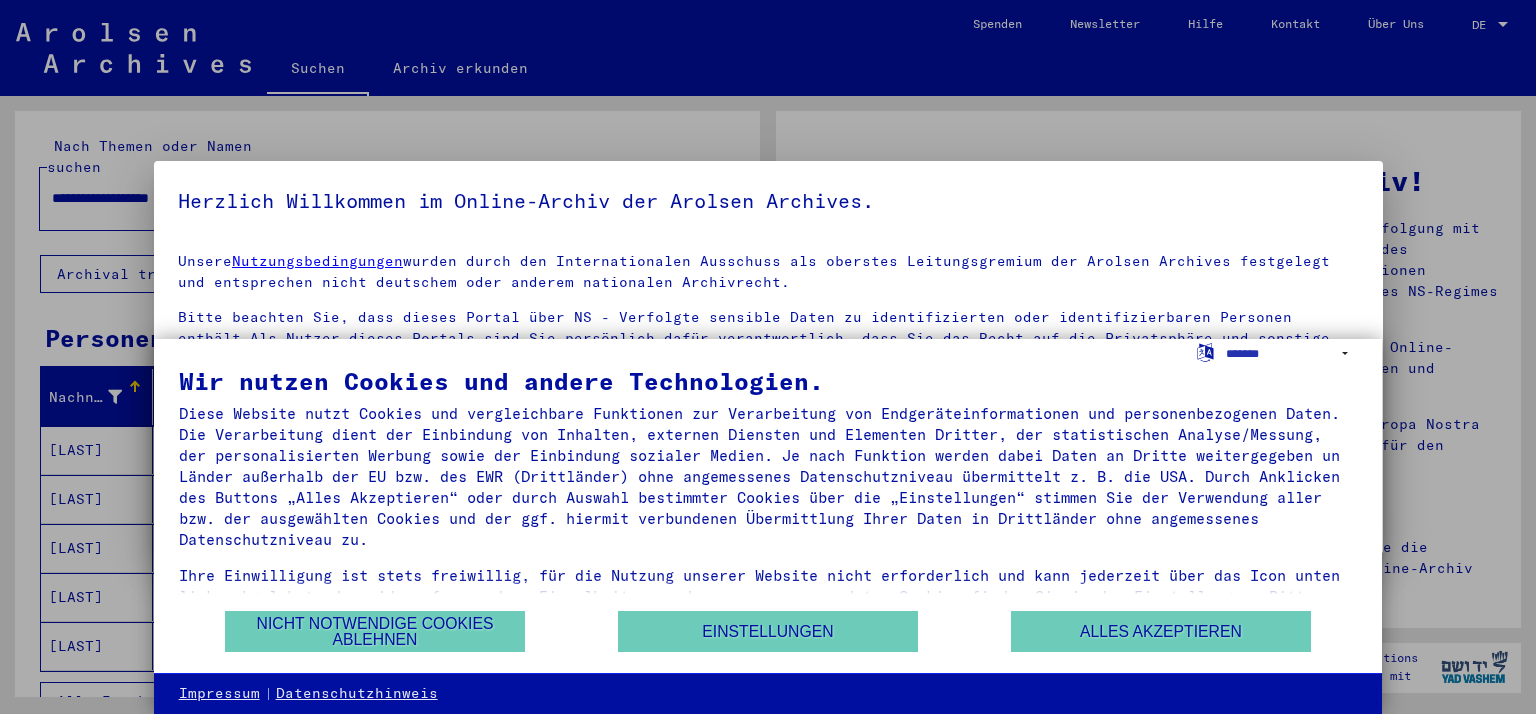 scroll, scrollTop: 0, scrollLeft: 0, axis: both 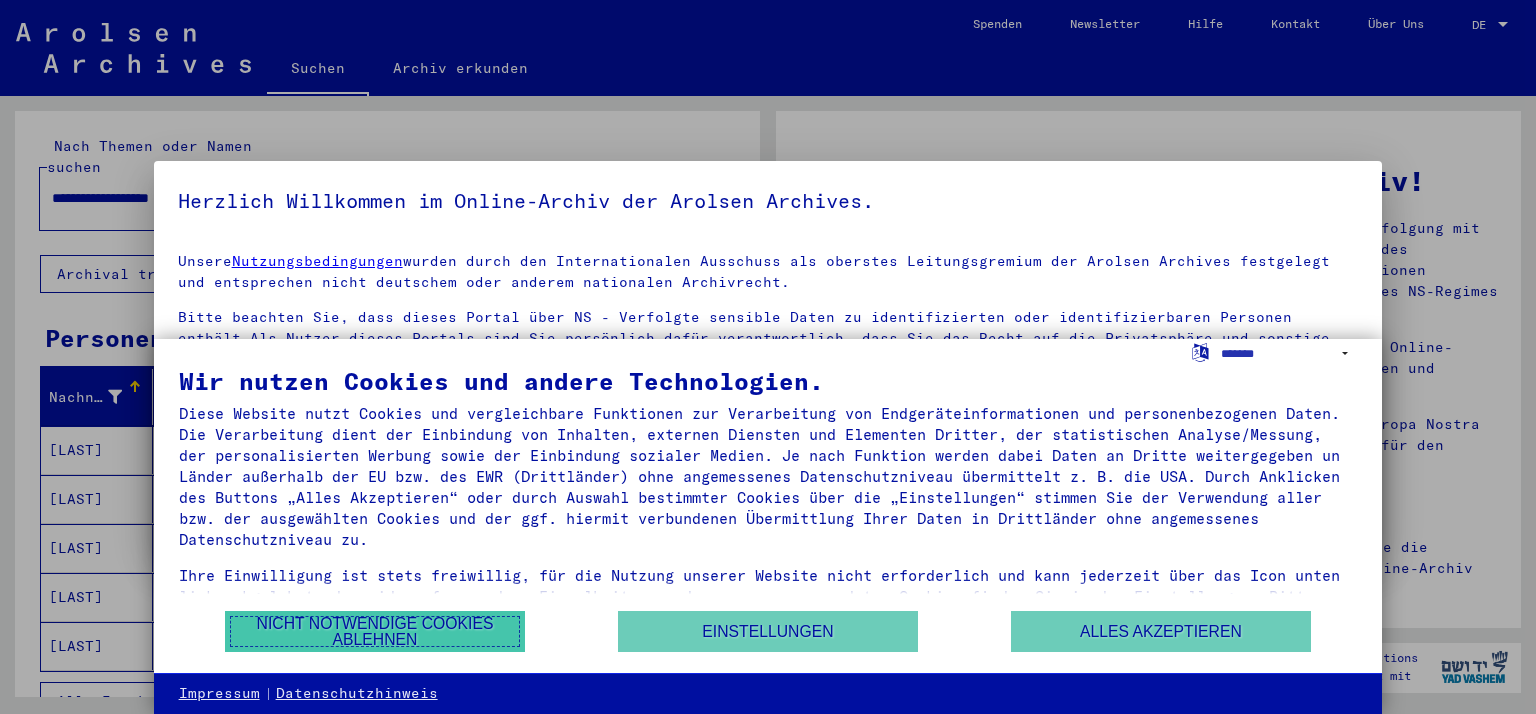 click on "Nicht notwendige Cookies ablehnen" at bounding box center (375, 631) 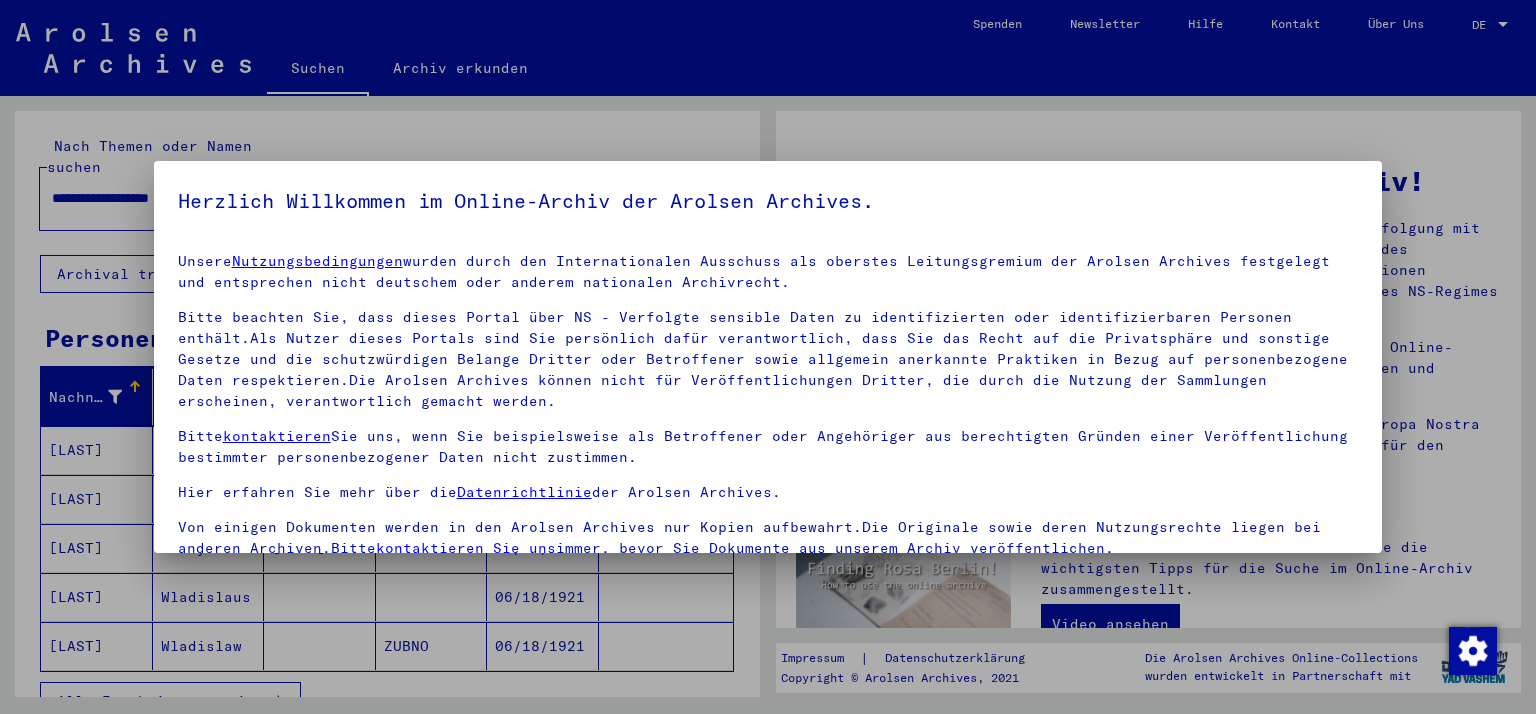 scroll, scrollTop: 15, scrollLeft: 0, axis: vertical 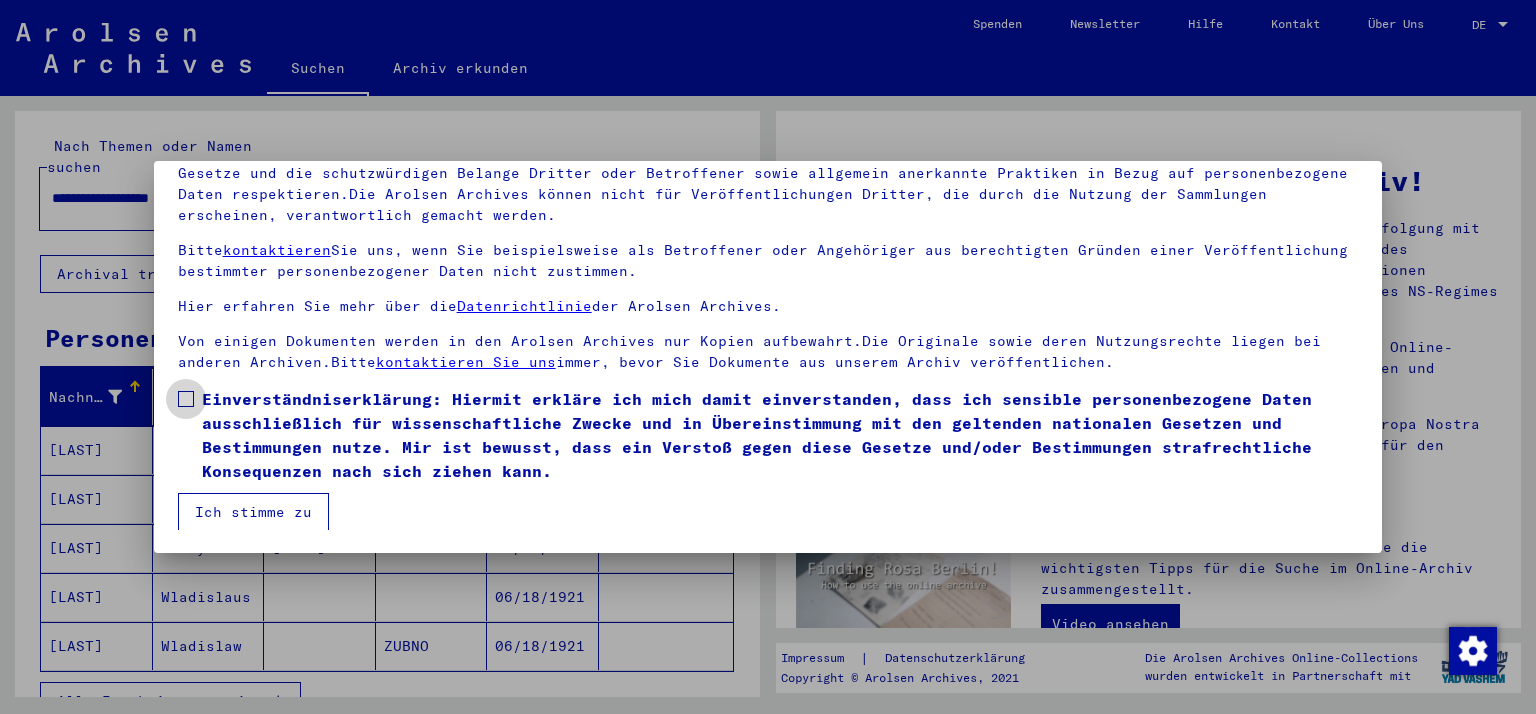 click at bounding box center (186, 399) 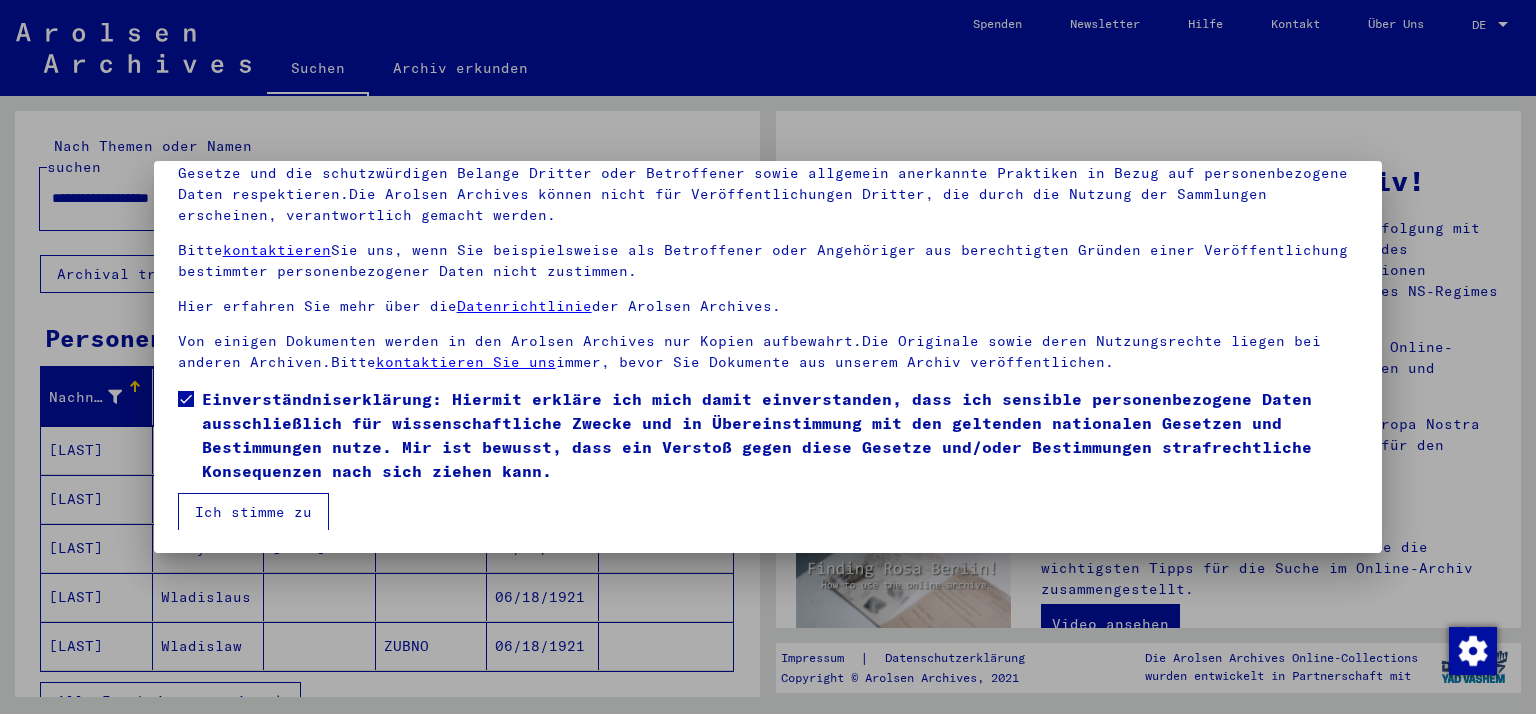 click on "Ich stimme zu" at bounding box center [253, 512] 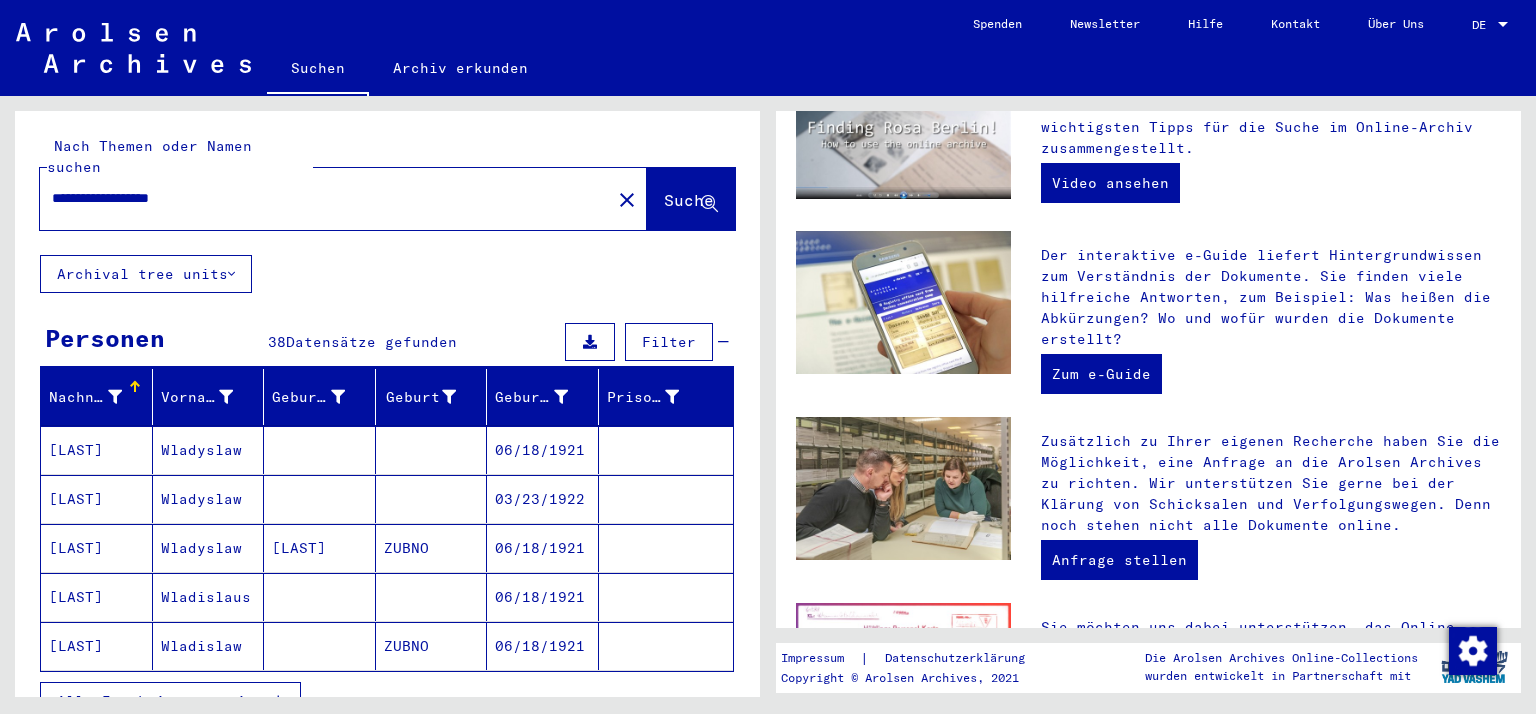 scroll, scrollTop: 713, scrollLeft: 0, axis: vertical 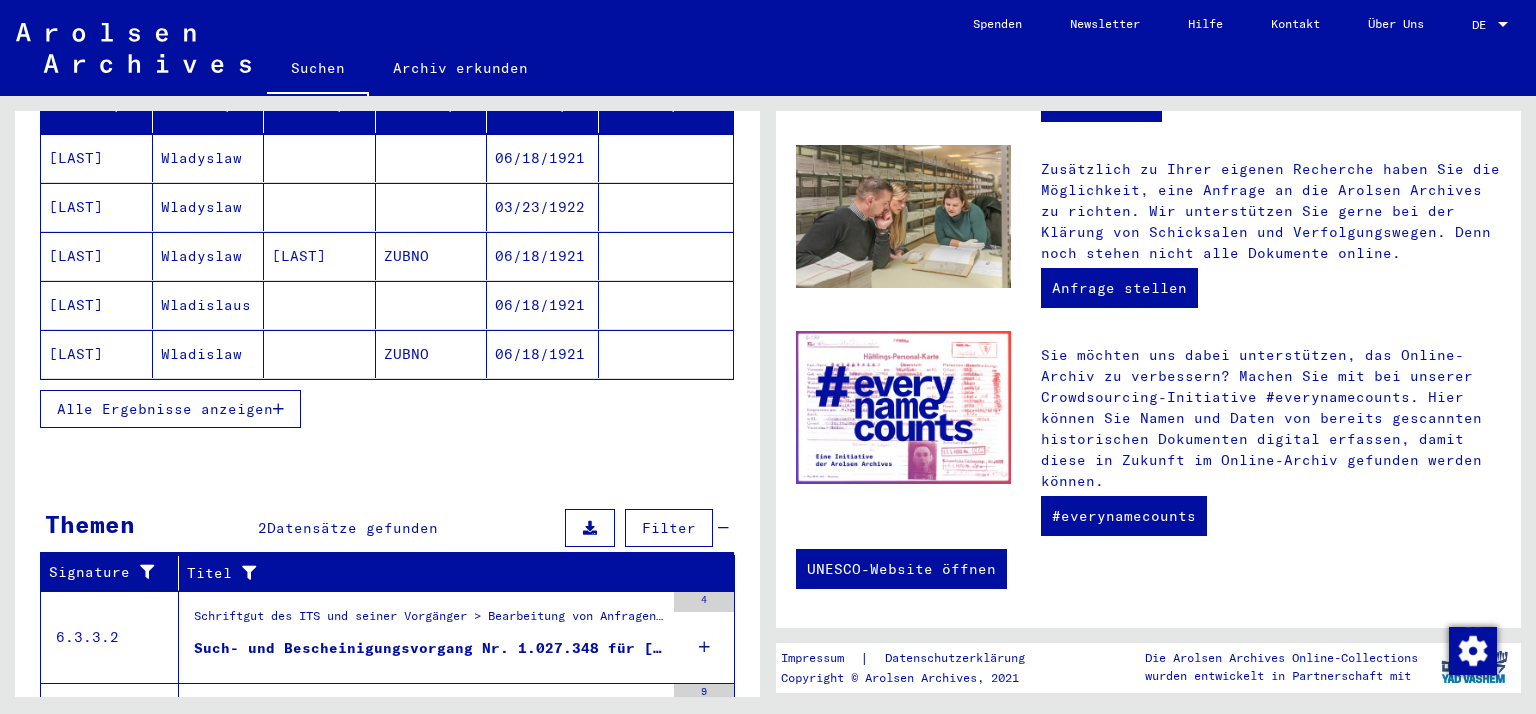click on "Alle Ergebnisse anzeigen" at bounding box center (165, 409) 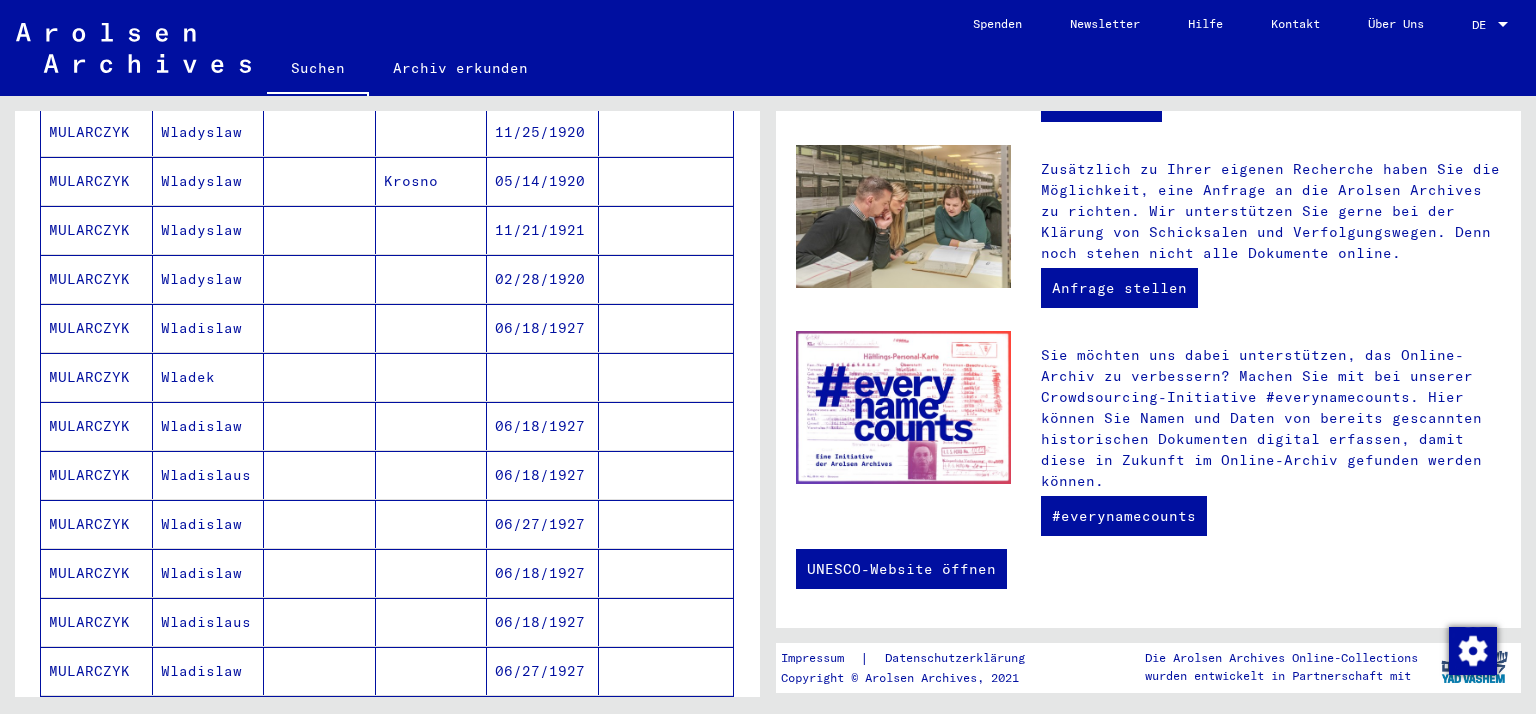 scroll, scrollTop: 844, scrollLeft: 0, axis: vertical 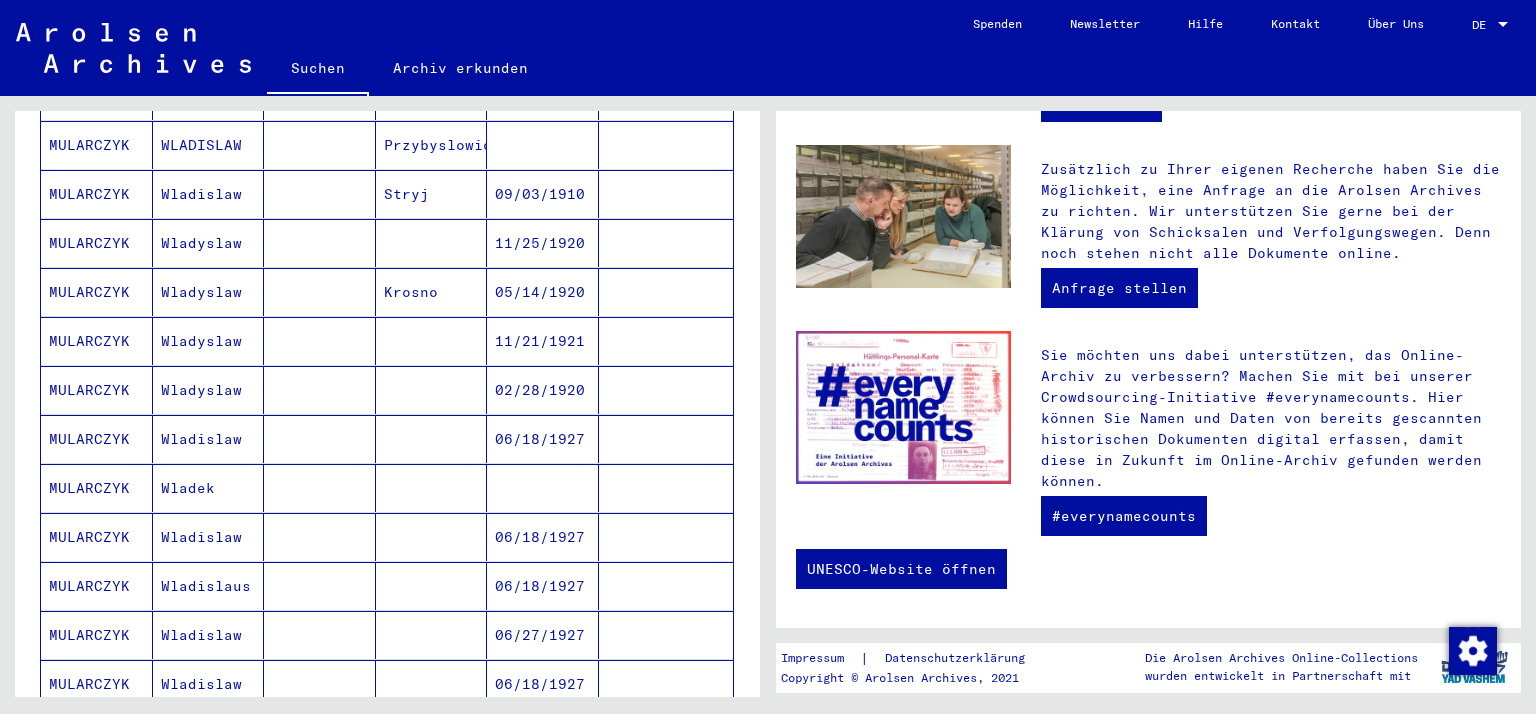 click on "MULARCZYK" at bounding box center (97, 537) 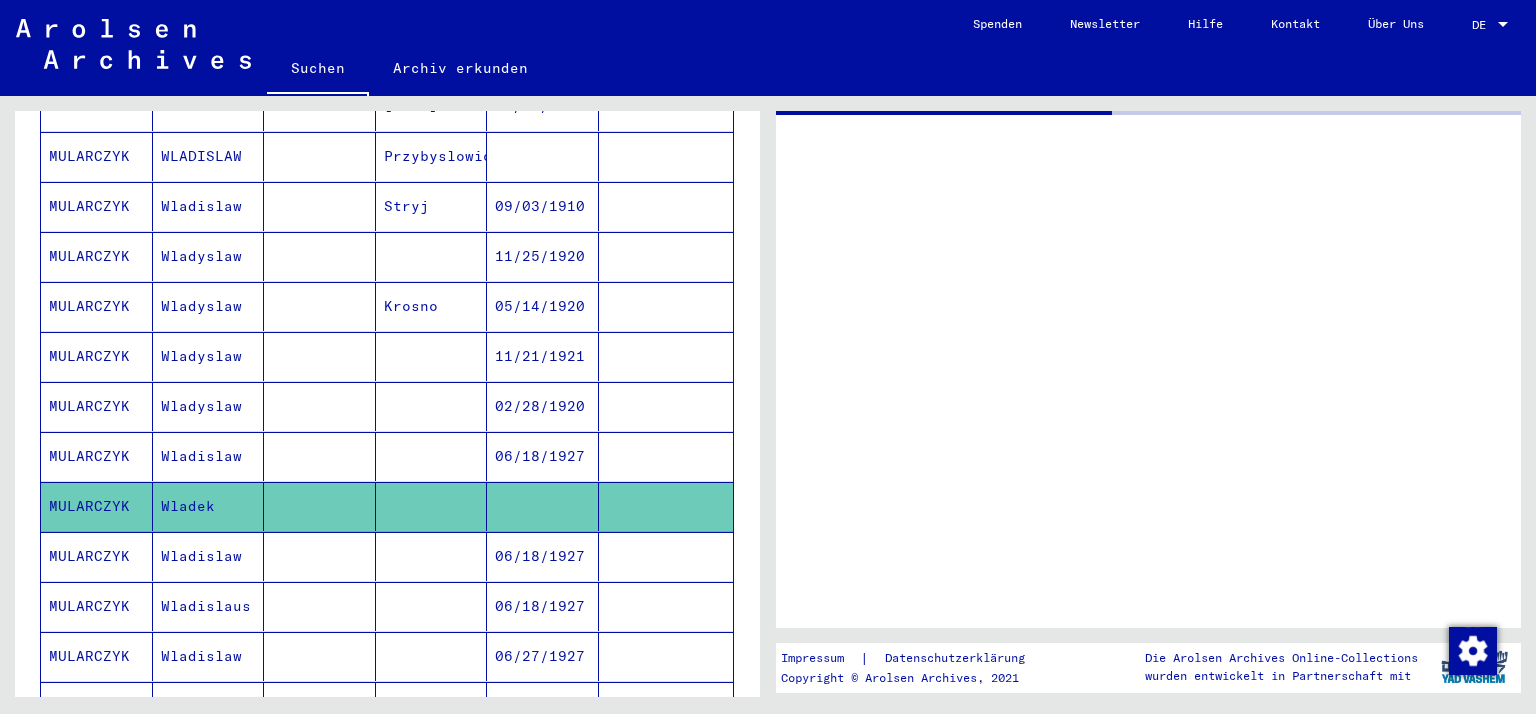 scroll, scrollTop: 854, scrollLeft: 0, axis: vertical 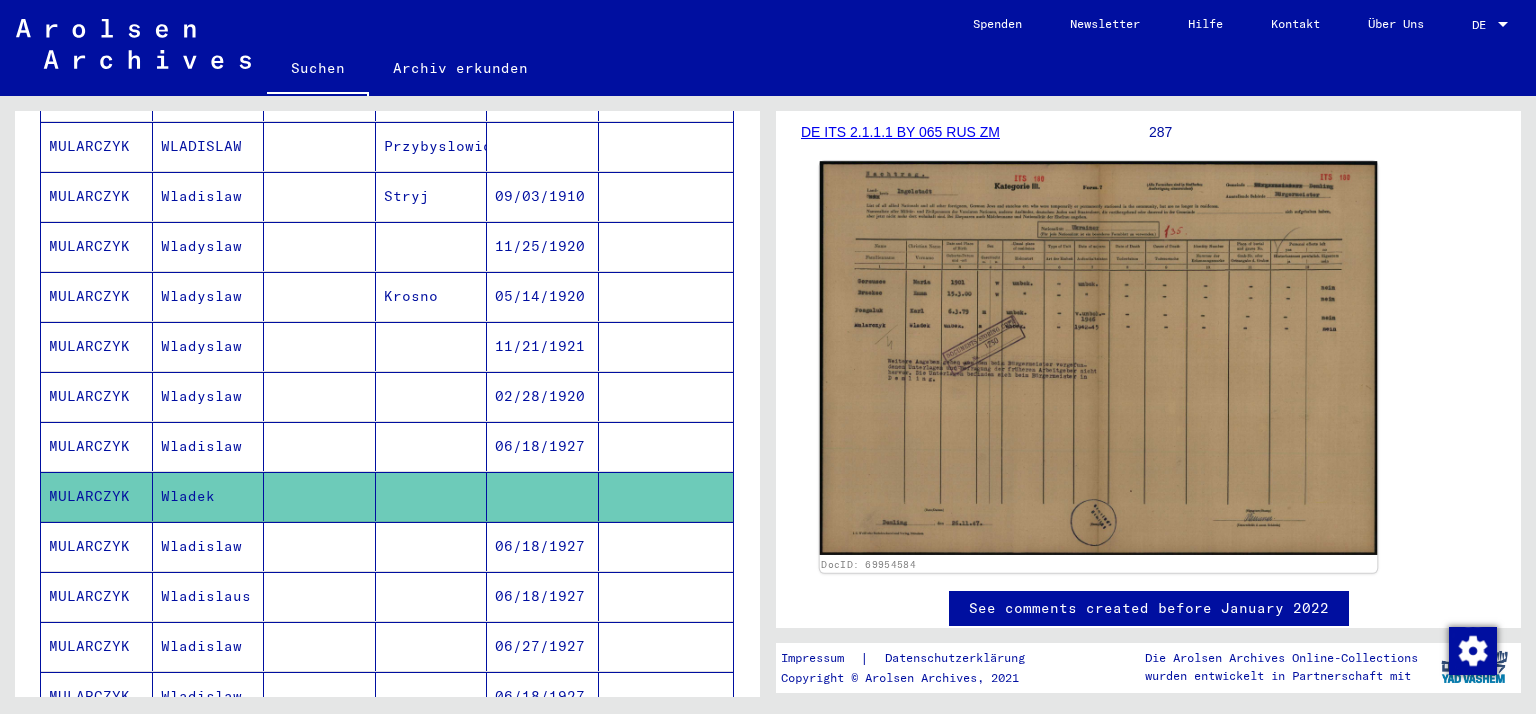 click 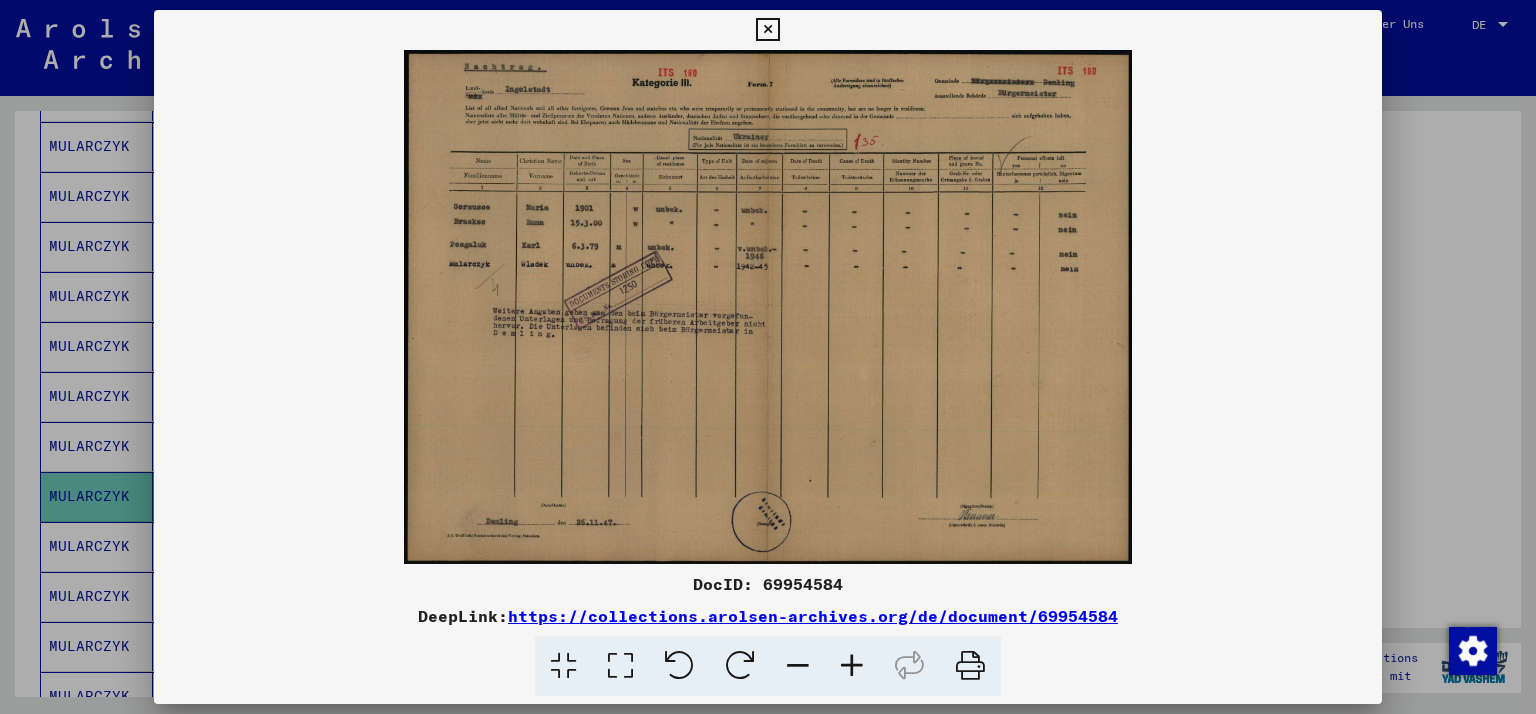 type 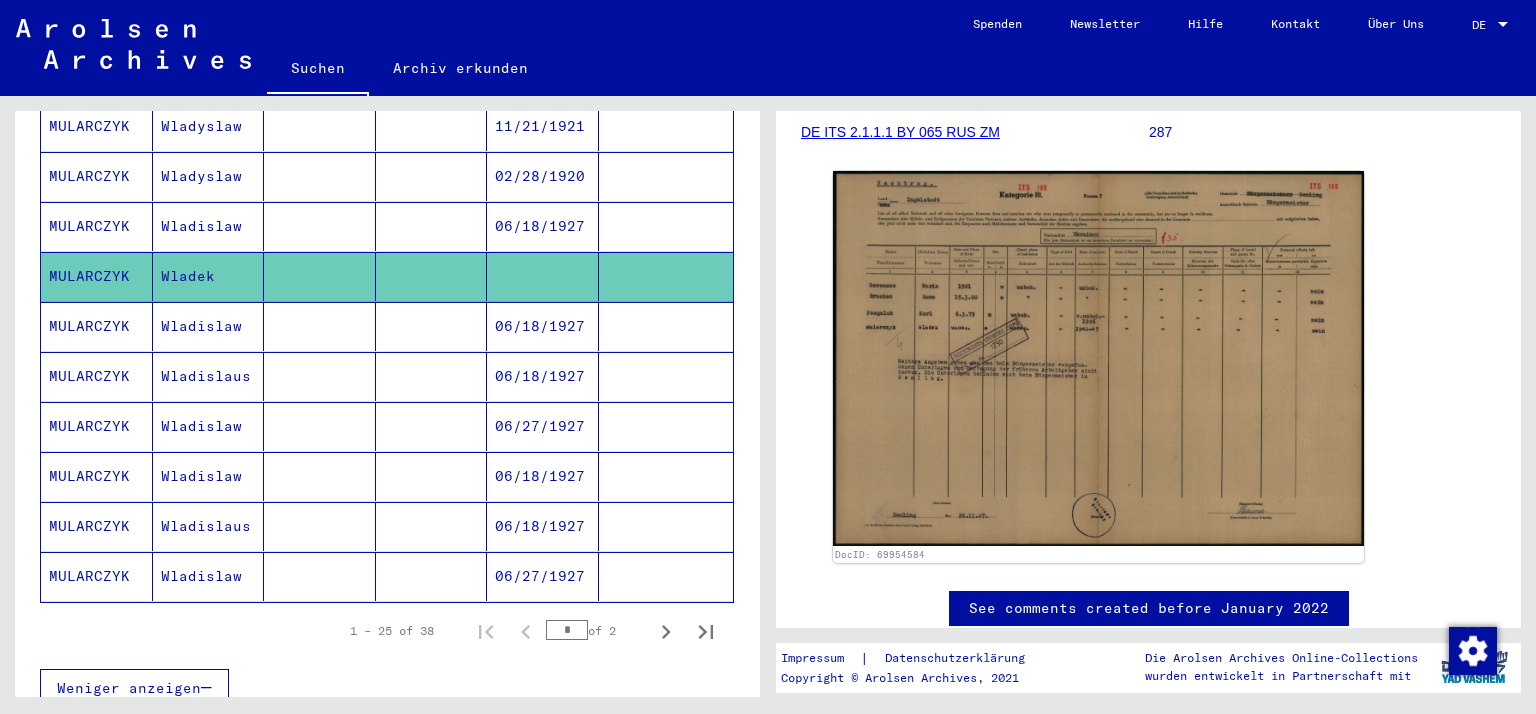 scroll, scrollTop: 1074, scrollLeft: 0, axis: vertical 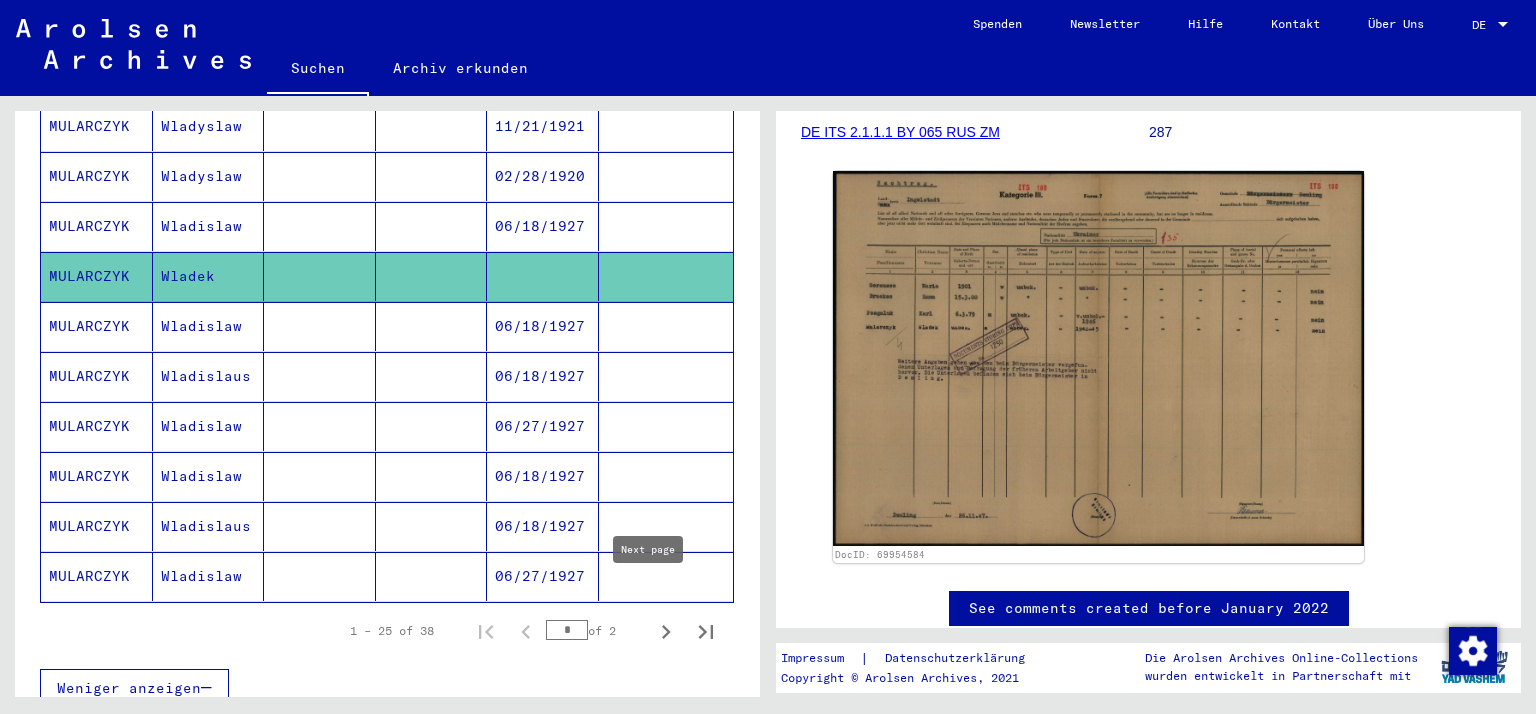 click 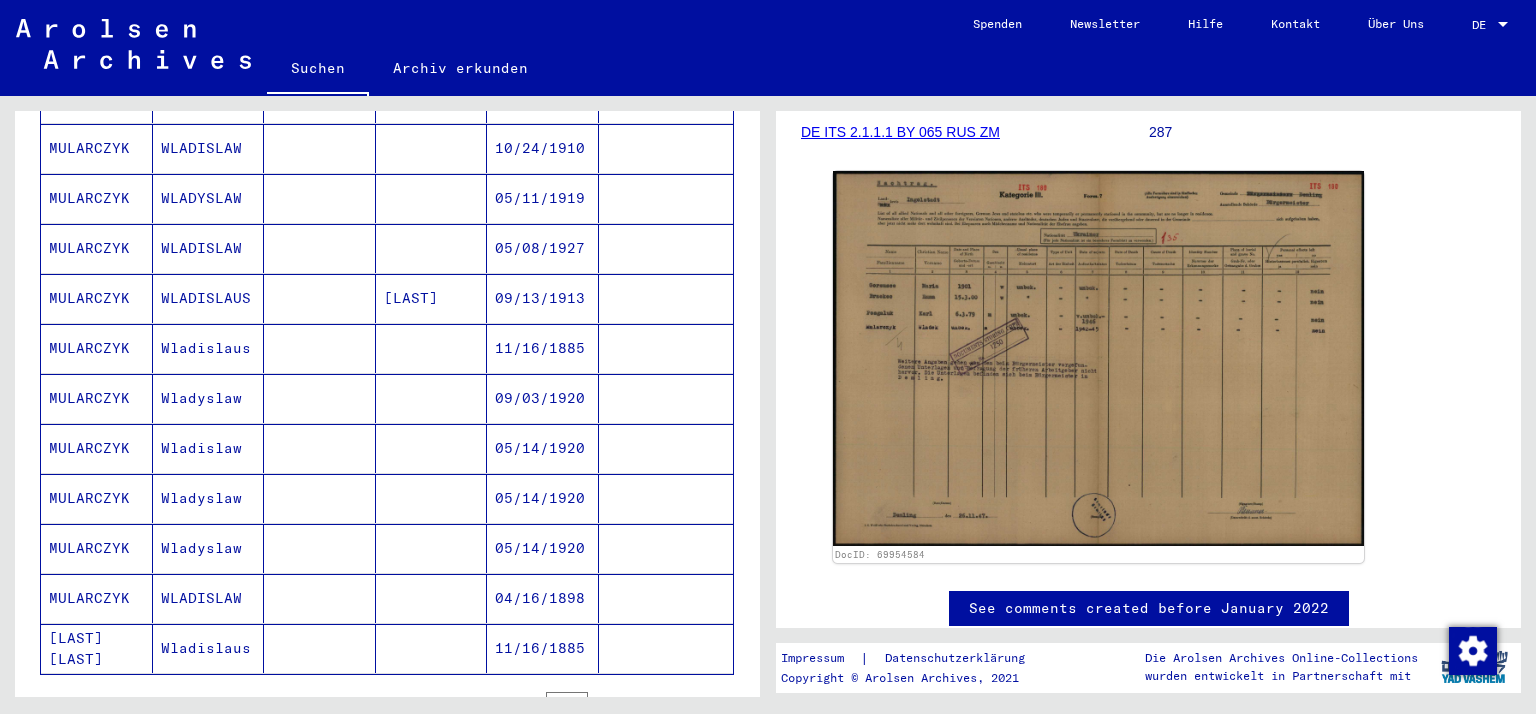 scroll, scrollTop: 512, scrollLeft: 0, axis: vertical 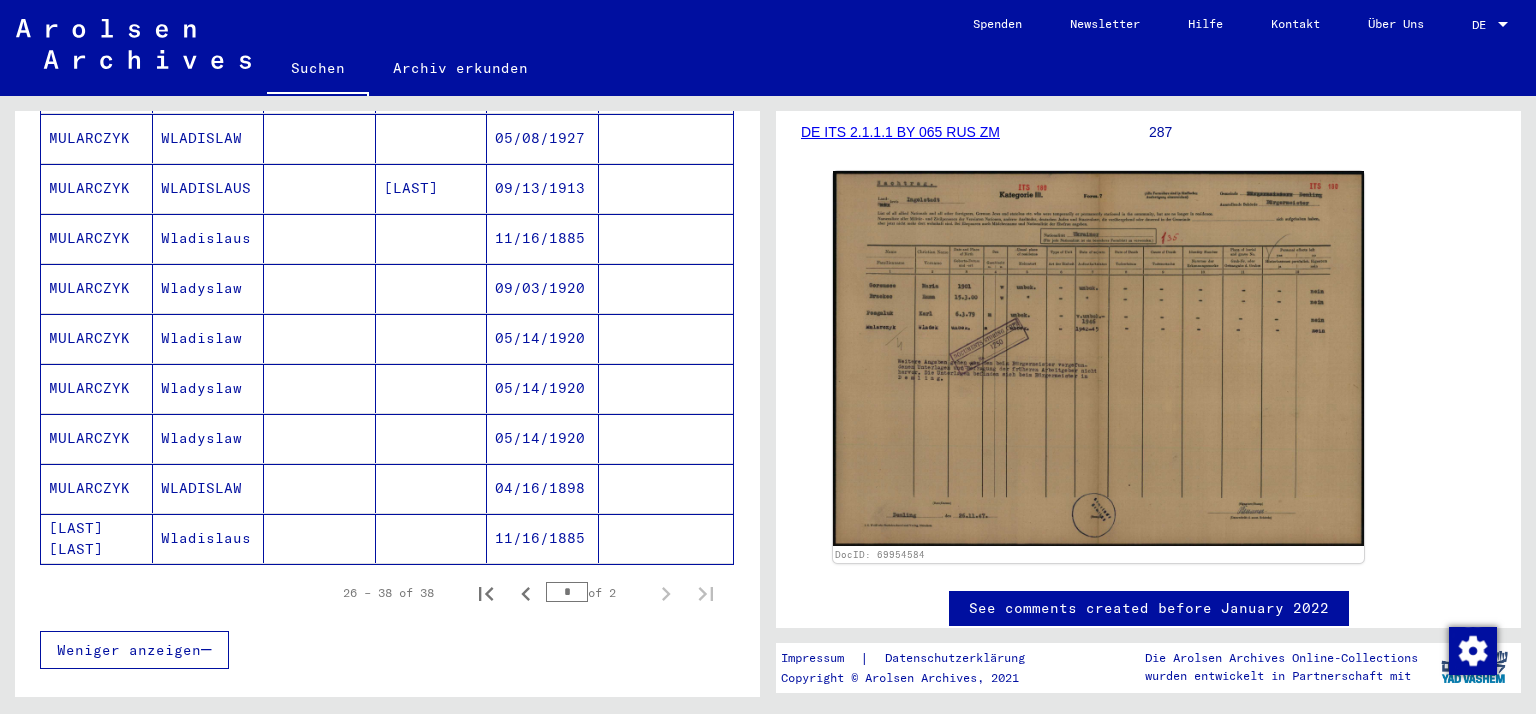 click on "MULARCZYK" at bounding box center (97, 538) 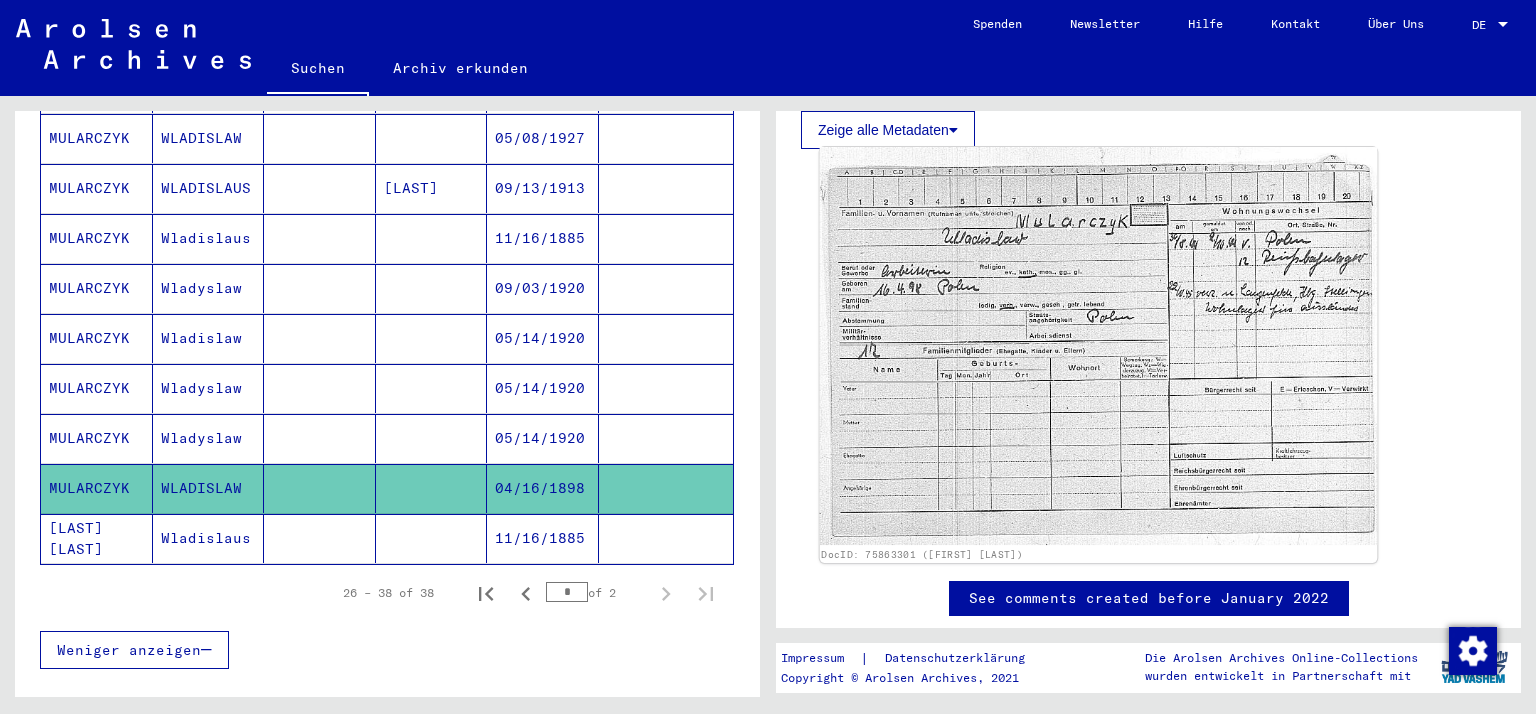 scroll, scrollTop: 552, scrollLeft: 0, axis: vertical 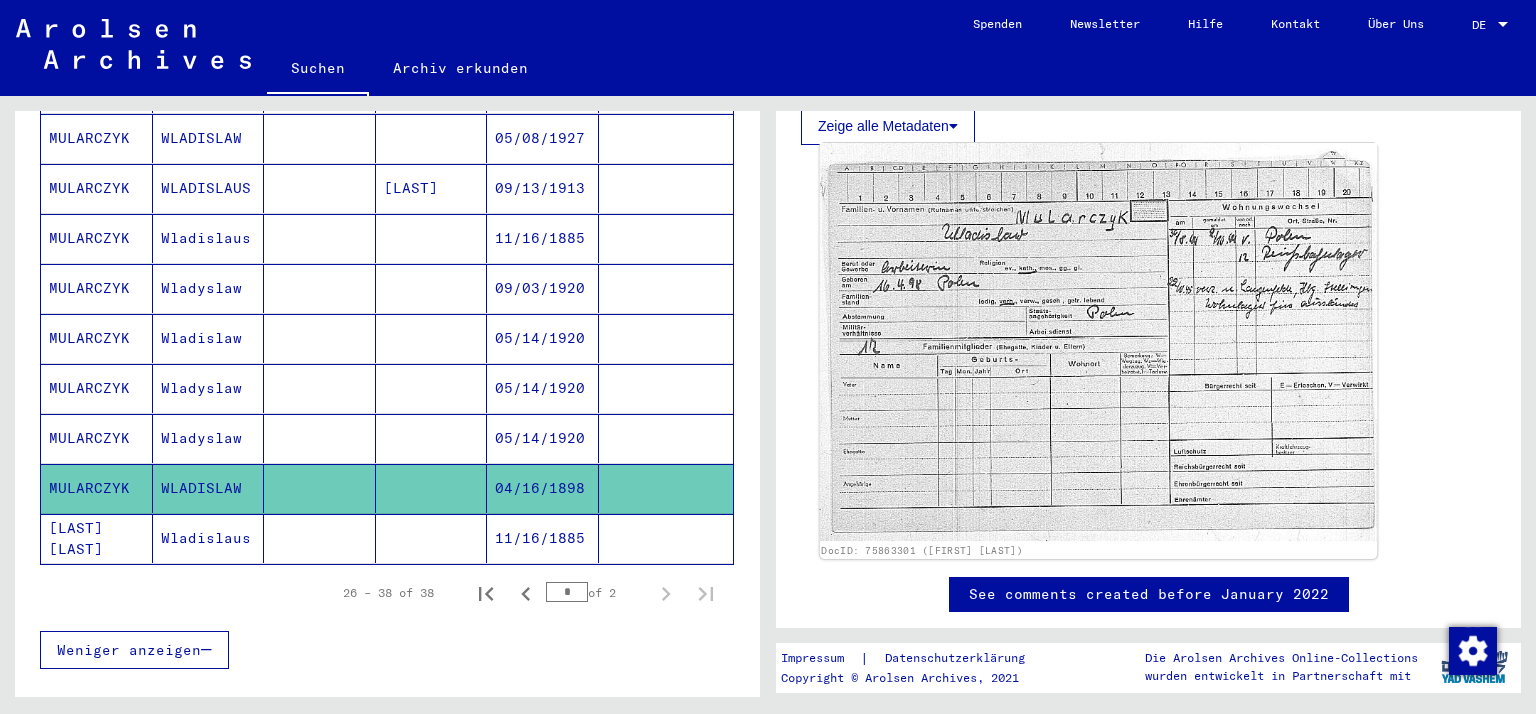 click 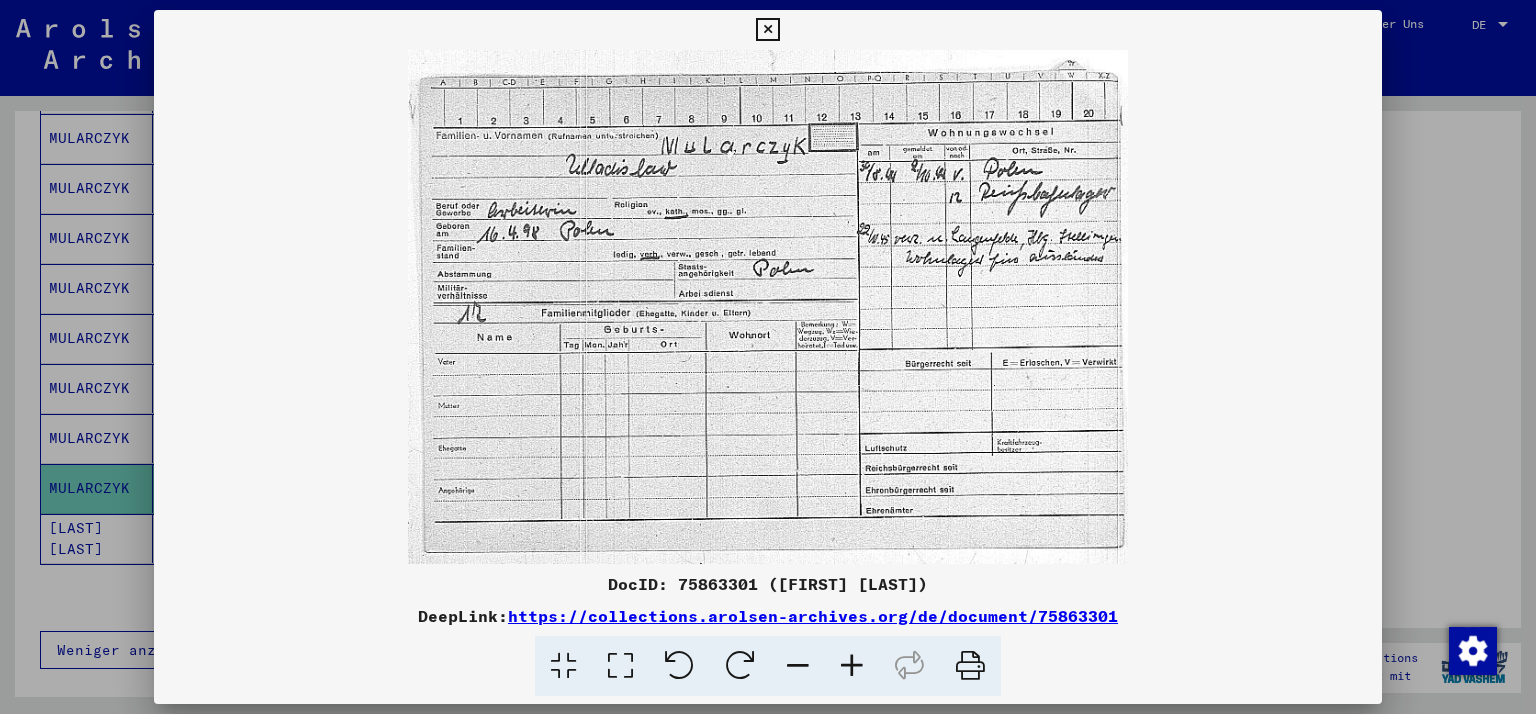 click at bounding box center (768, 307) 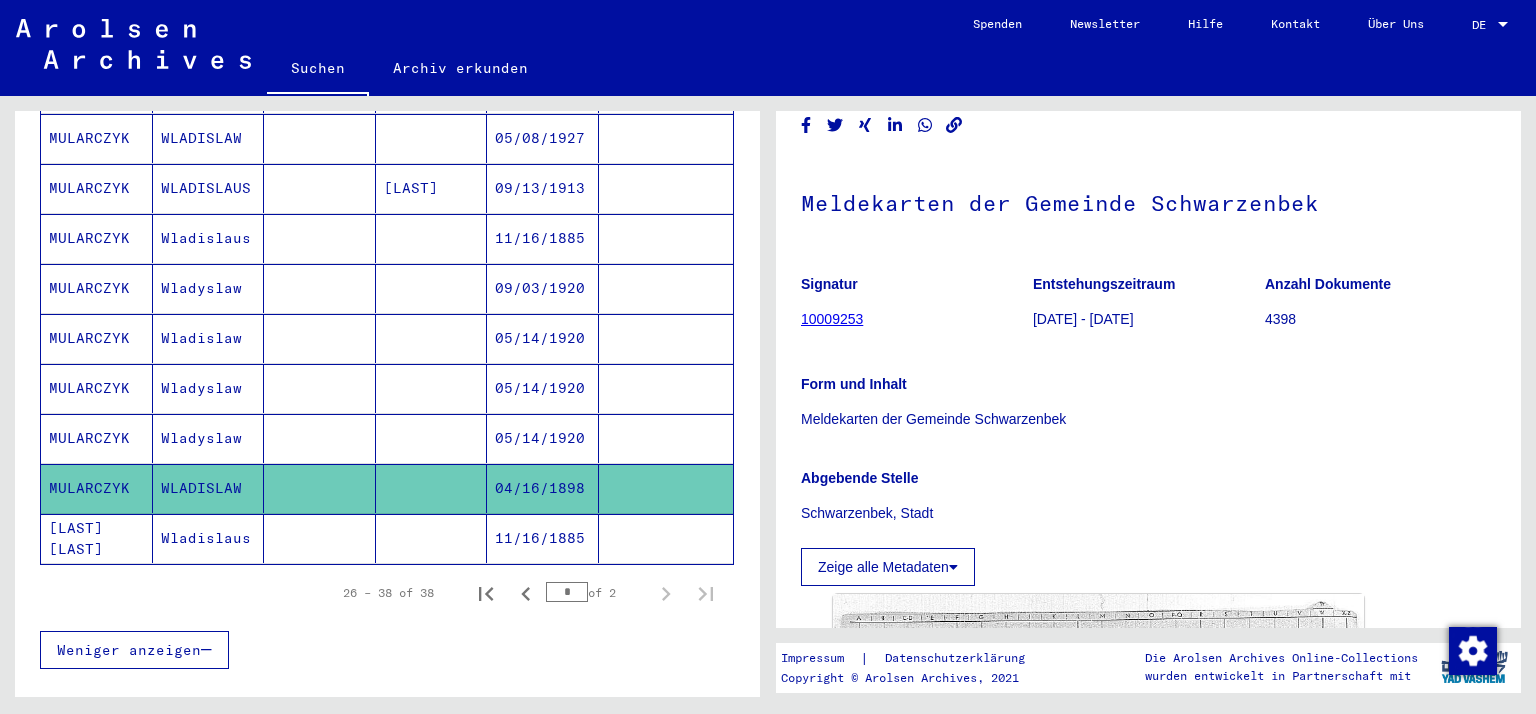 scroll, scrollTop: 110, scrollLeft: 0, axis: vertical 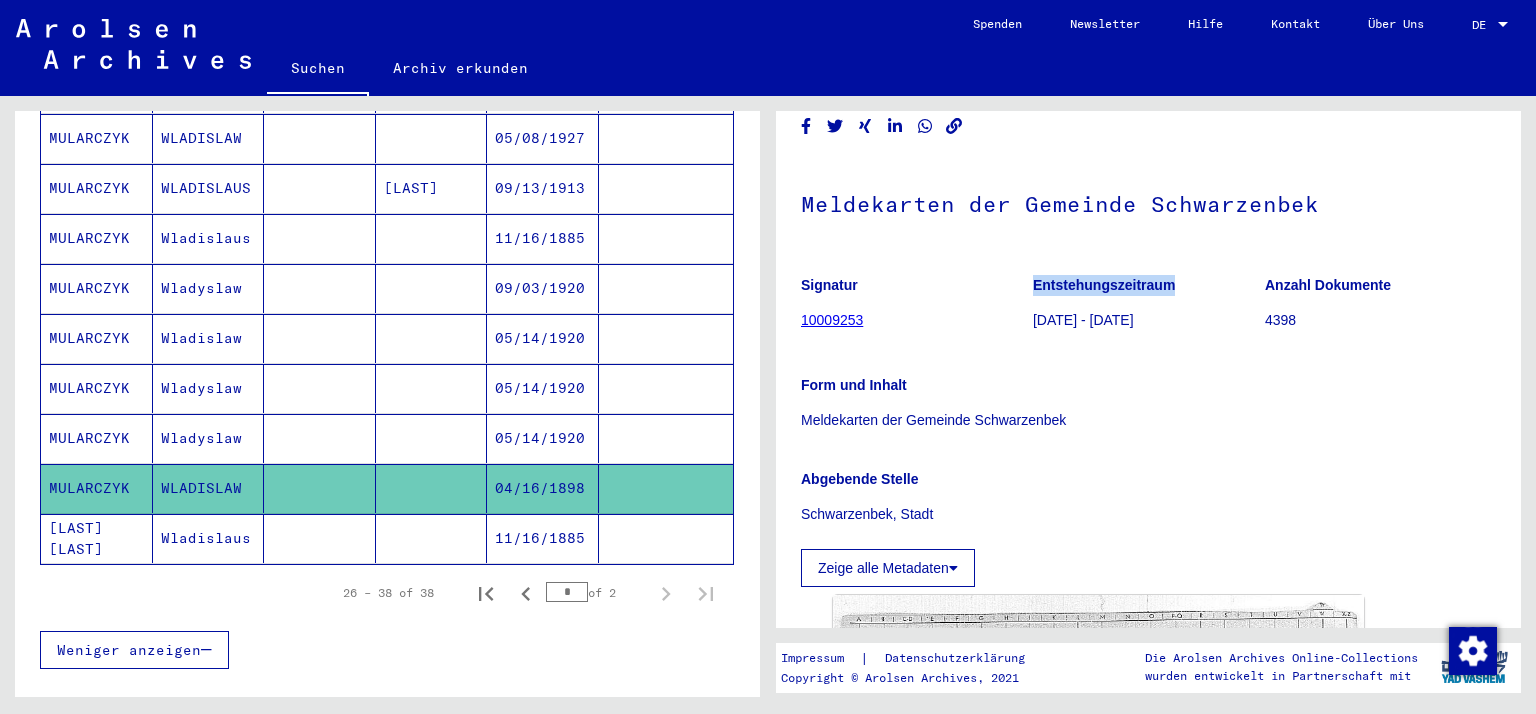drag, startPoint x: 1029, startPoint y: 282, endPoint x: 1170, endPoint y: 273, distance: 141.28694 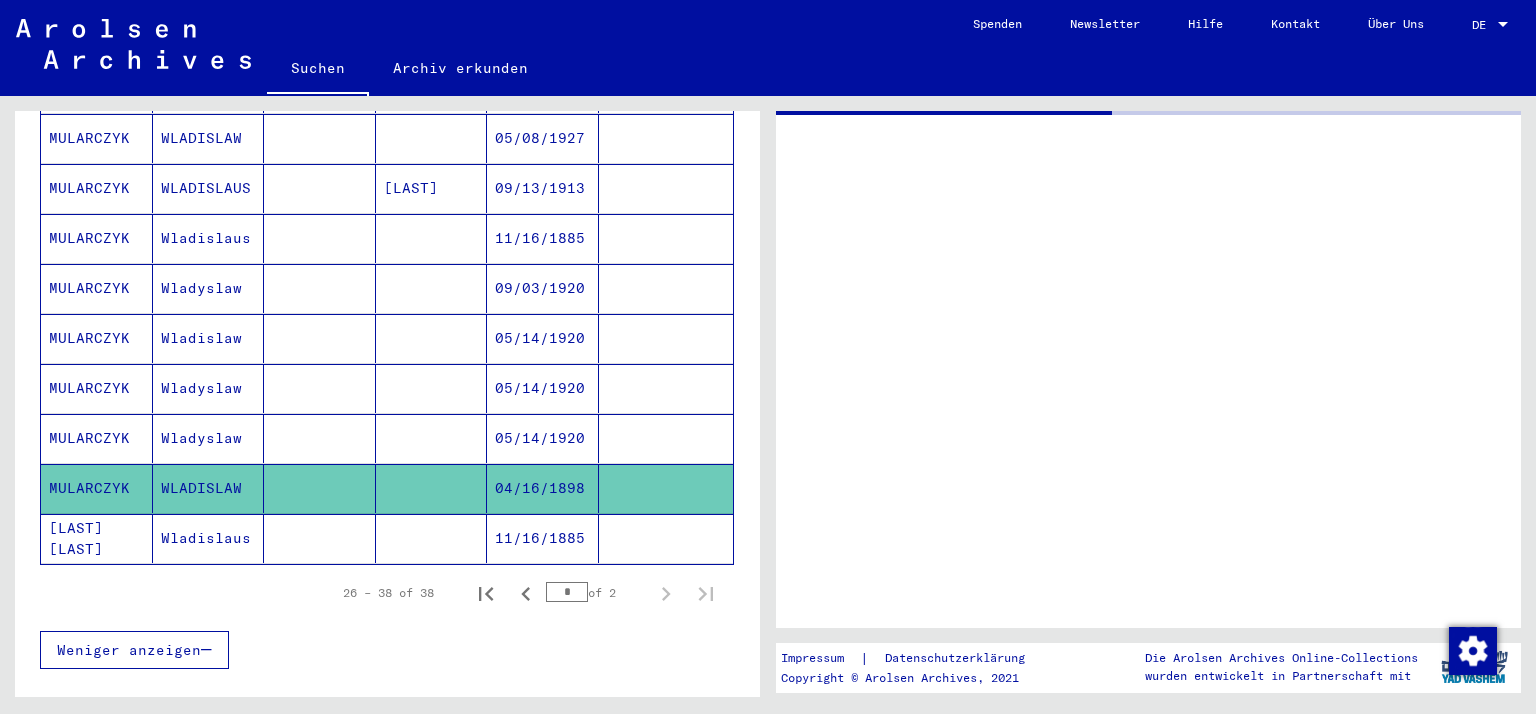 scroll, scrollTop: 0, scrollLeft: 0, axis: both 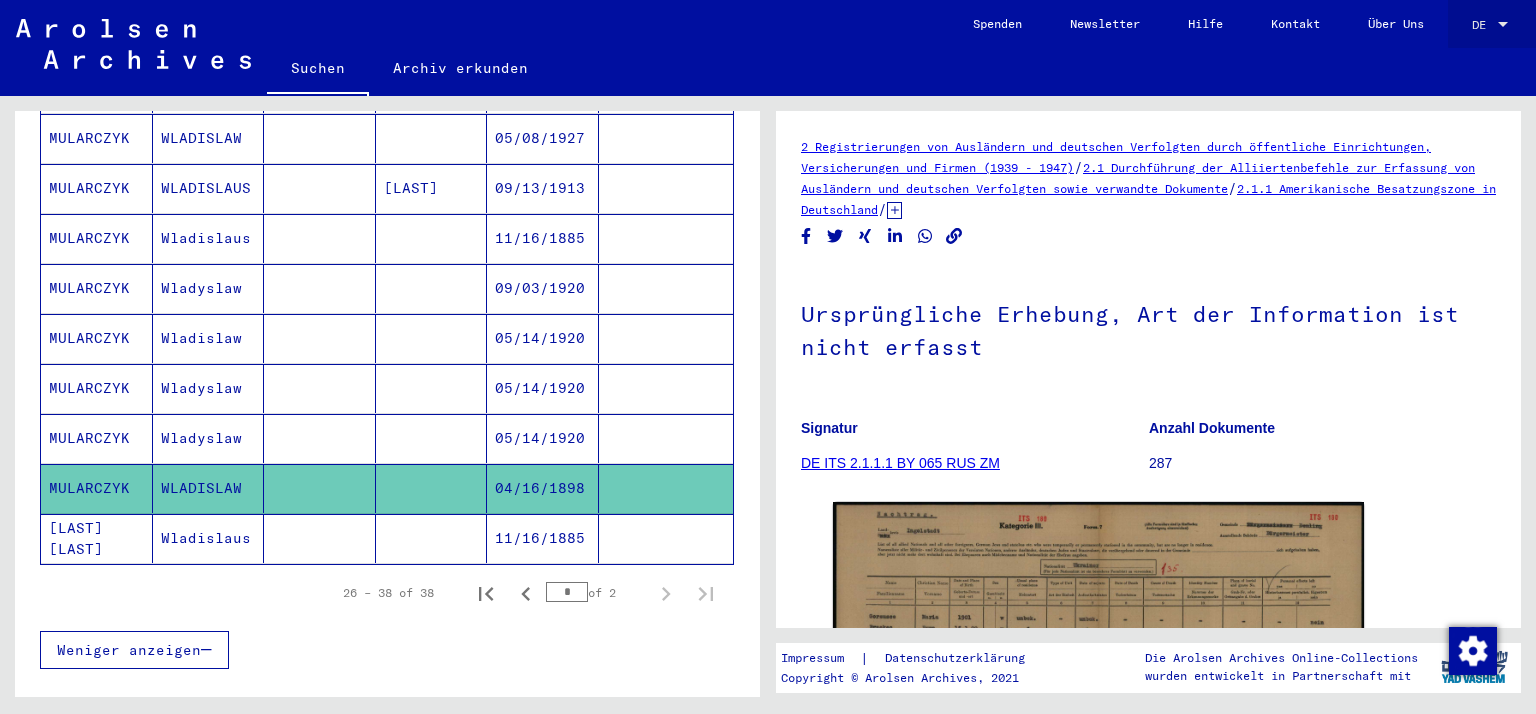 click at bounding box center [1503, 25] 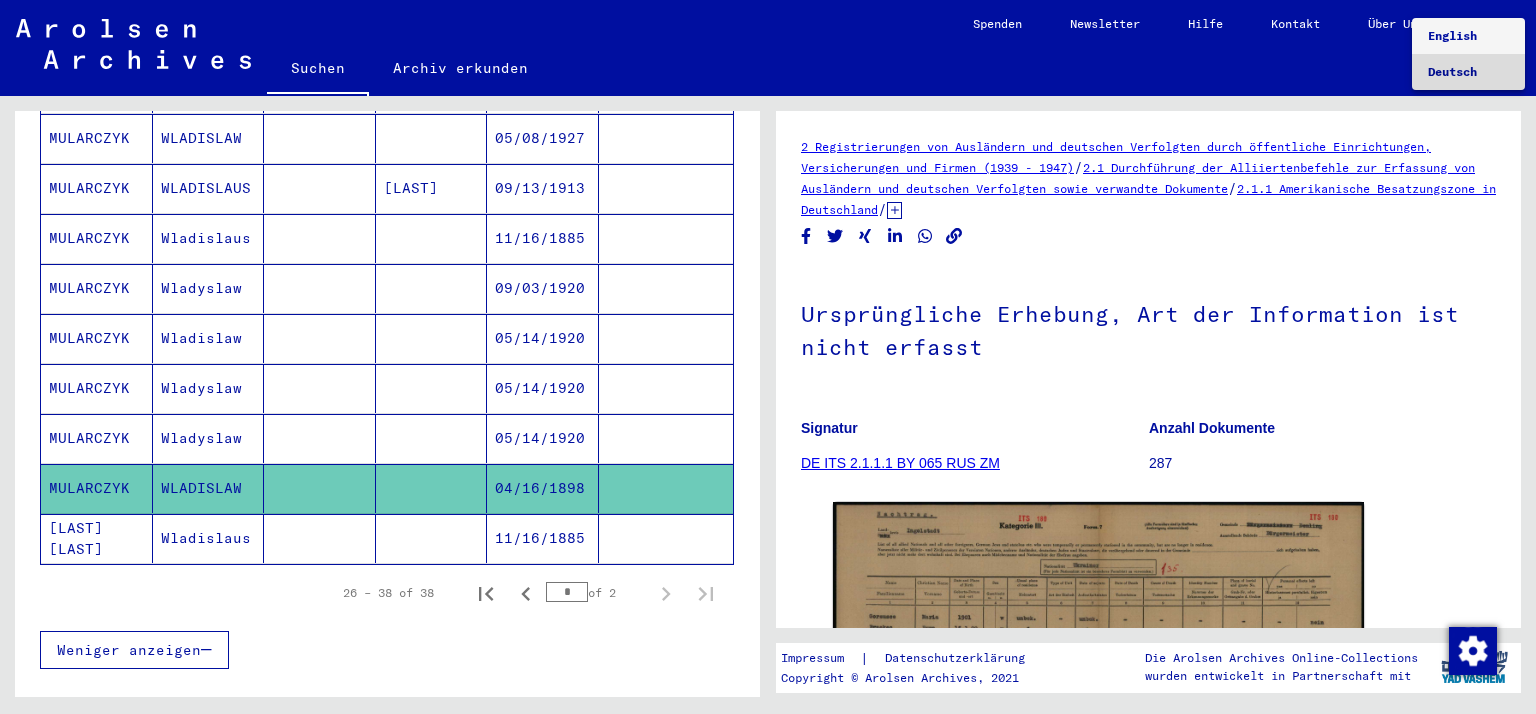 click on "Deutsch" at bounding box center (1452, 71) 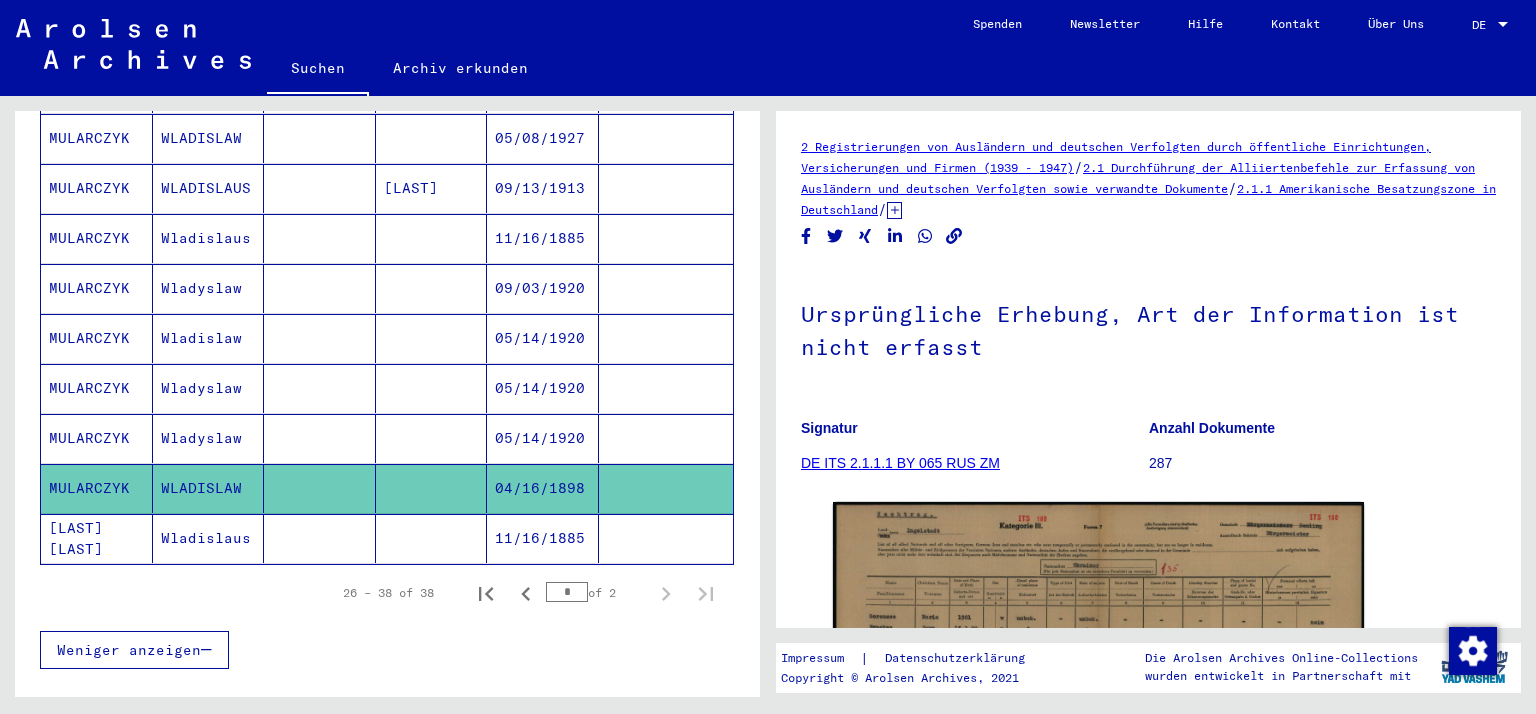 click on "Suchen   Archiv erkunden   Detailfragen/-infos zu den Dokumenten? Stelle hier einen kostenlosen Antrag.  Spenden Newsletter Hilfe Kontakt Über Uns  DE  DE" 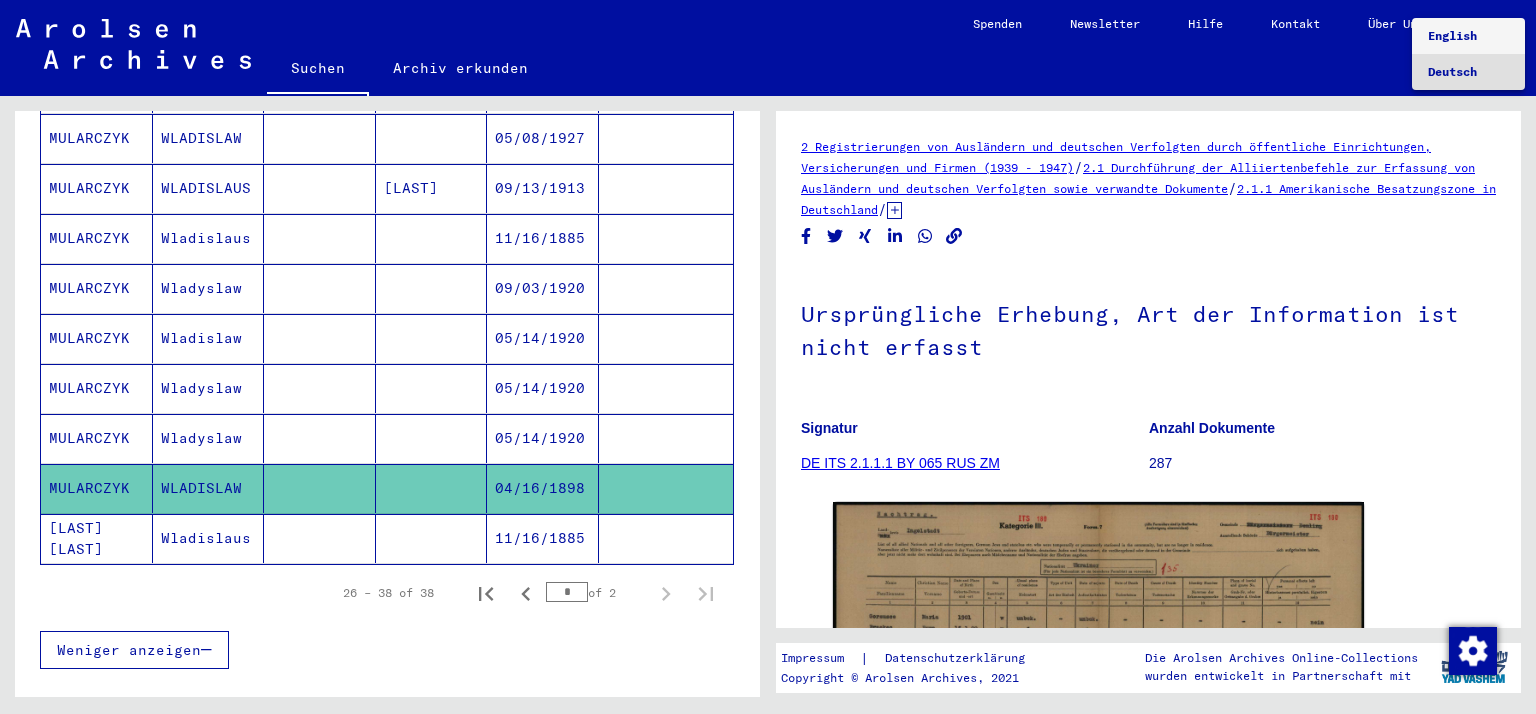 click on "English" at bounding box center (1452, 35) 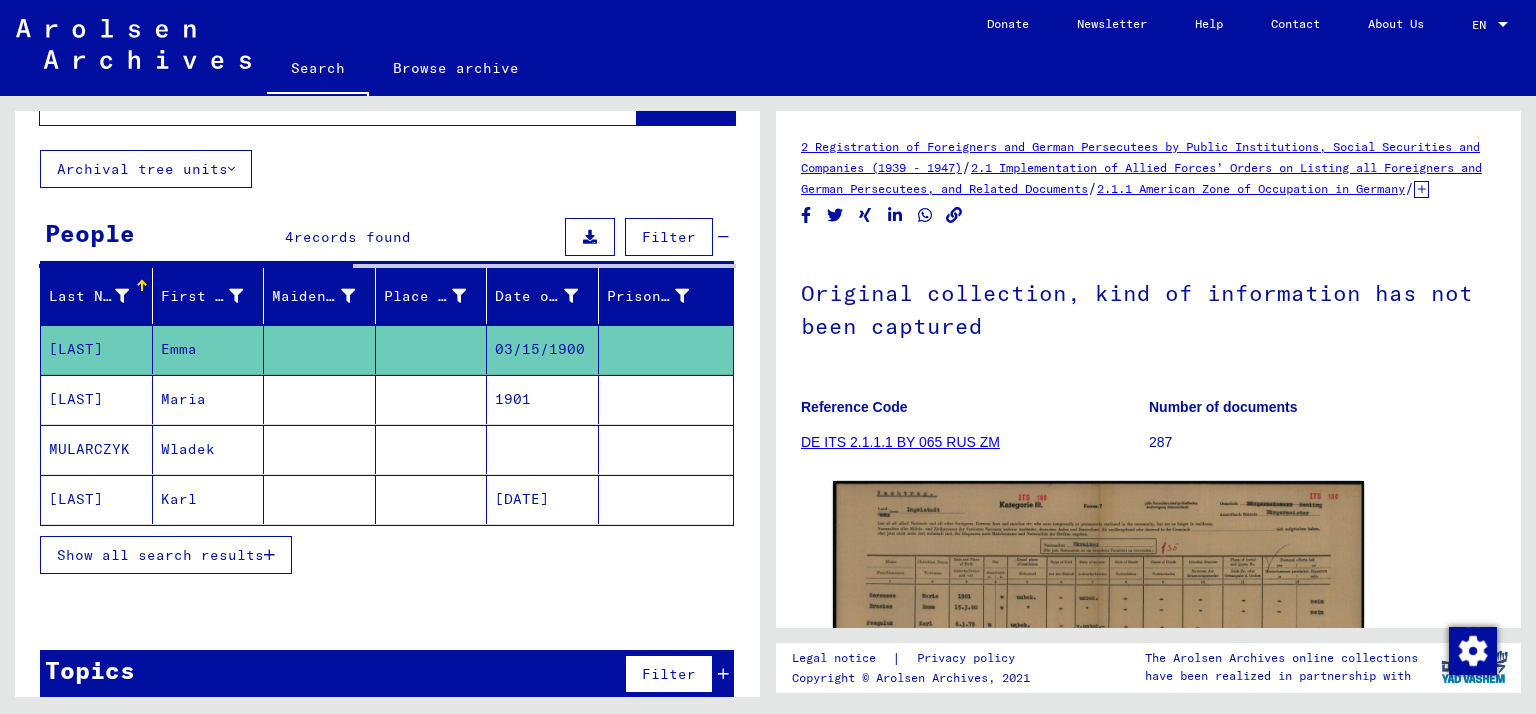 scroll, scrollTop: 80, scrollLeft: 0, axis: vertical 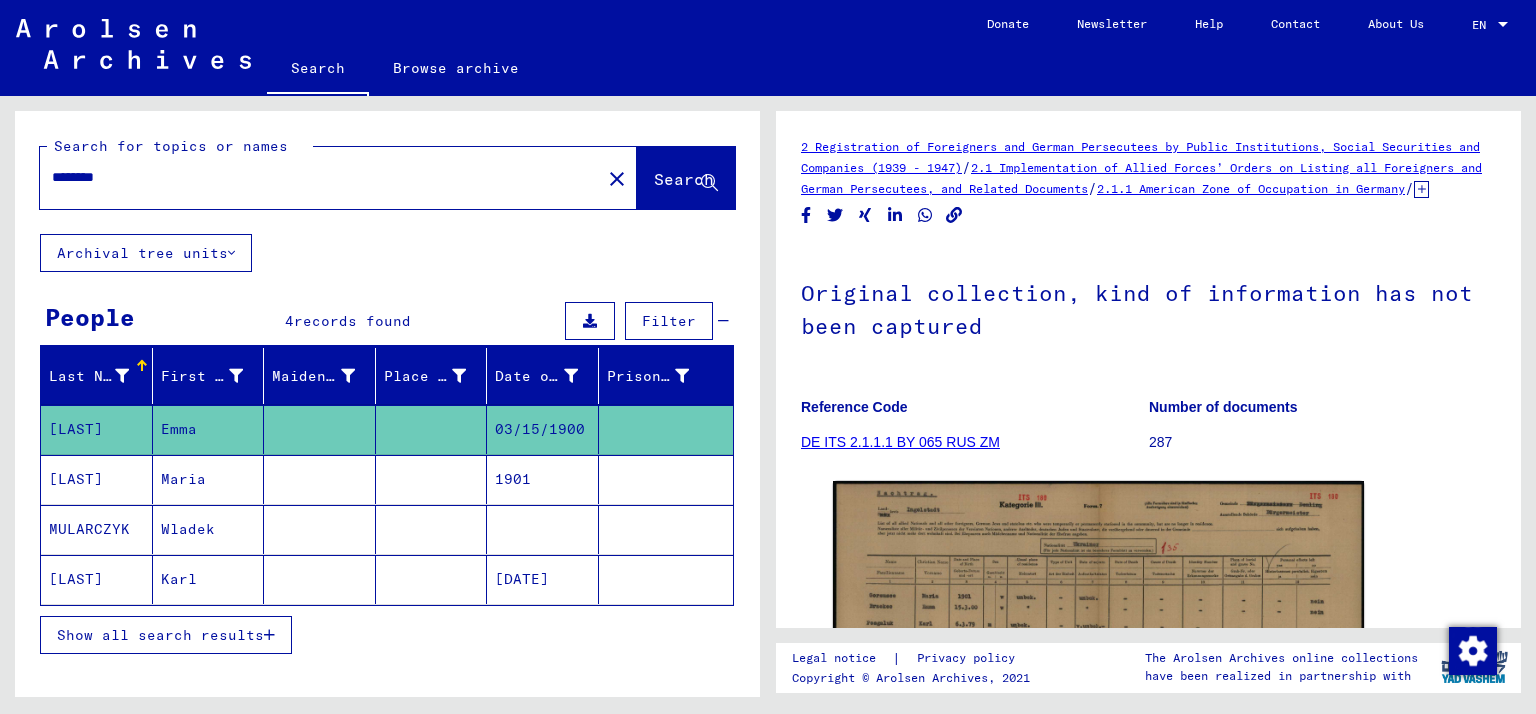 click on "********" at bounding box center (320, 177) 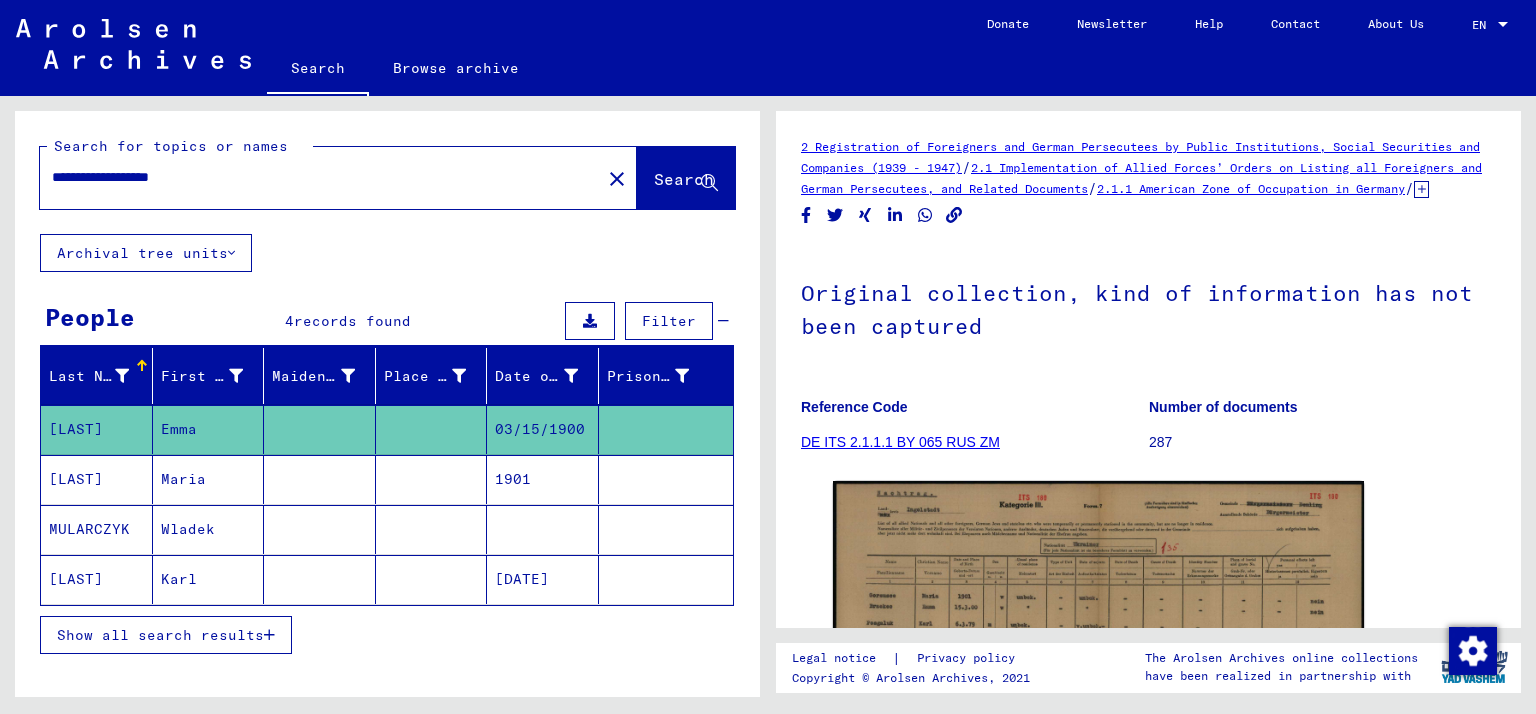 type on "**********" 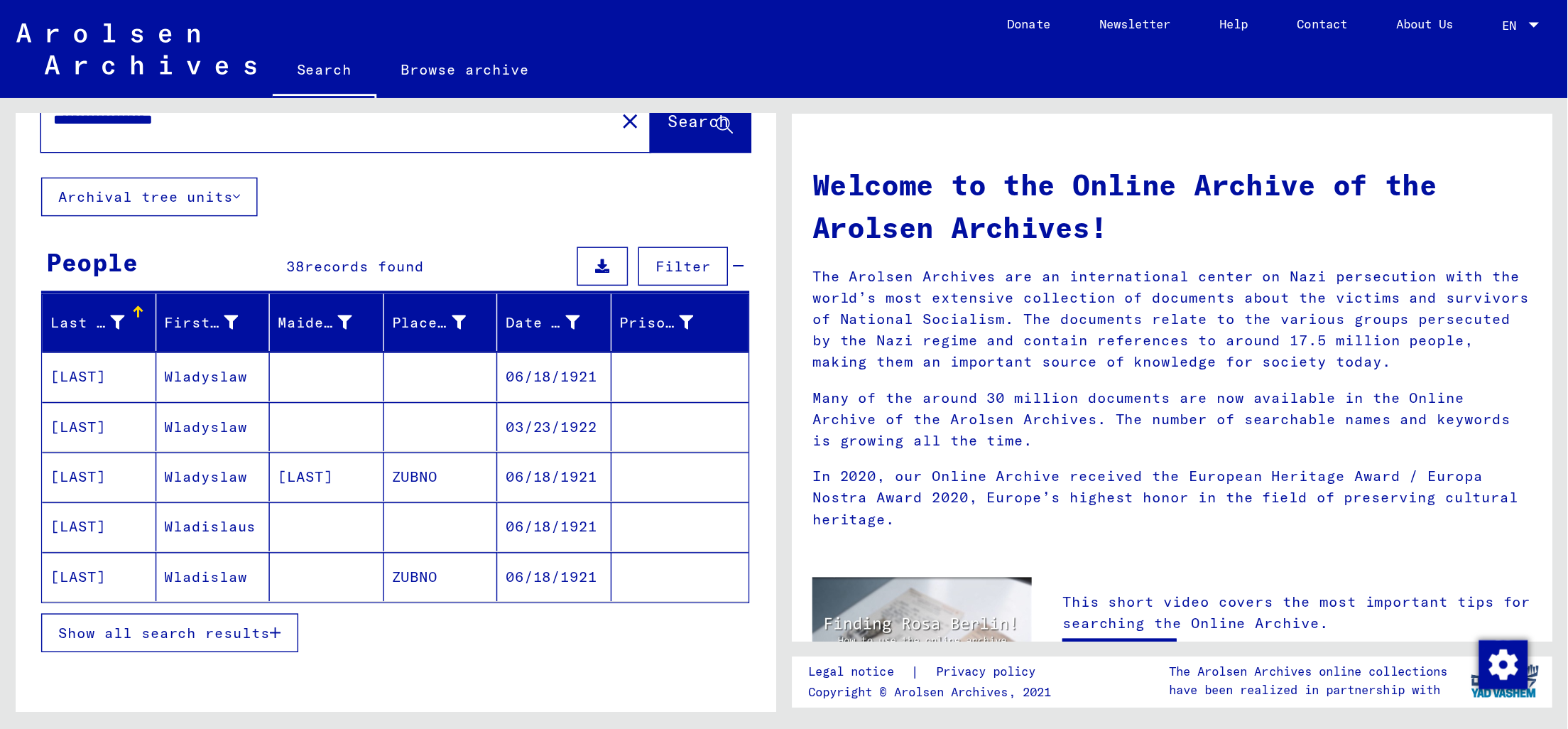 scroll, scrollTop: 78, scrollLeft: 0, axis: vertical 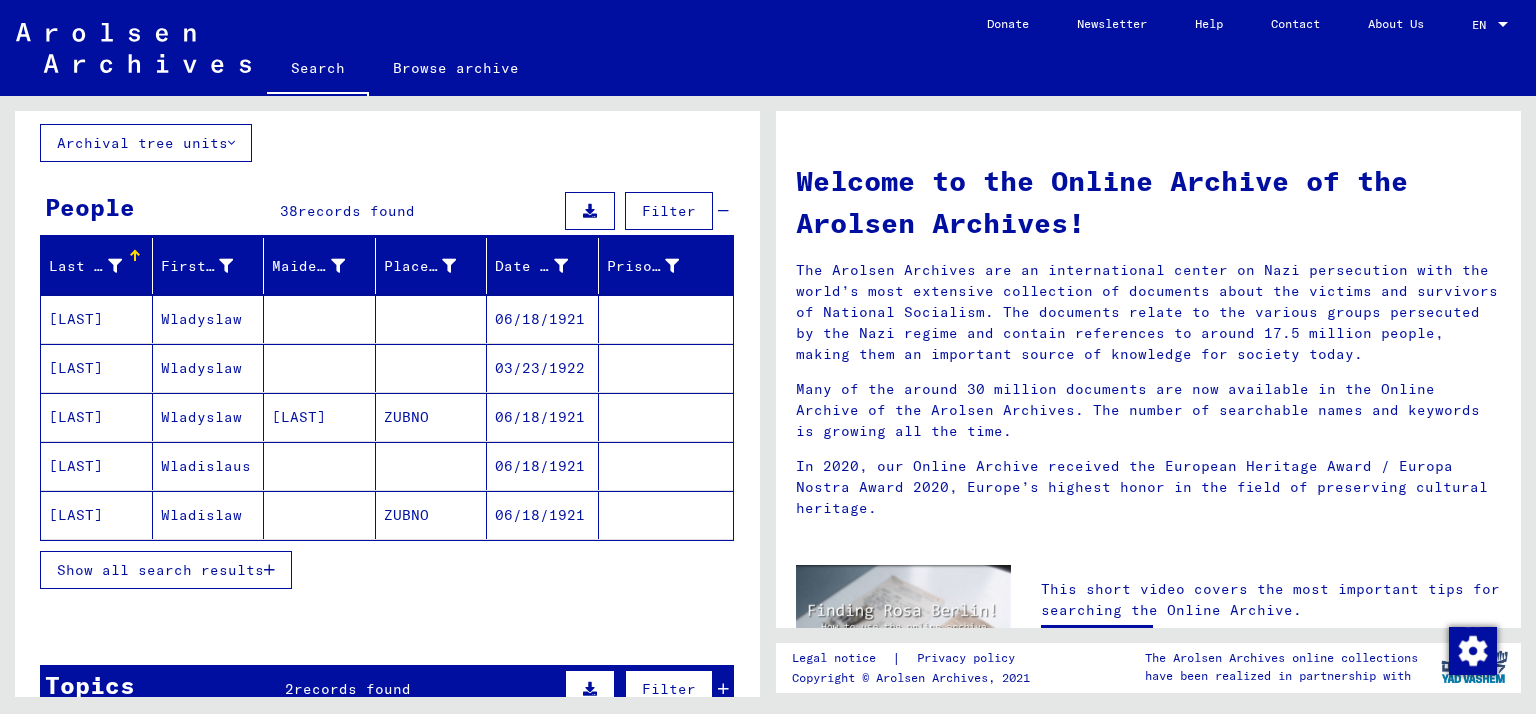 type 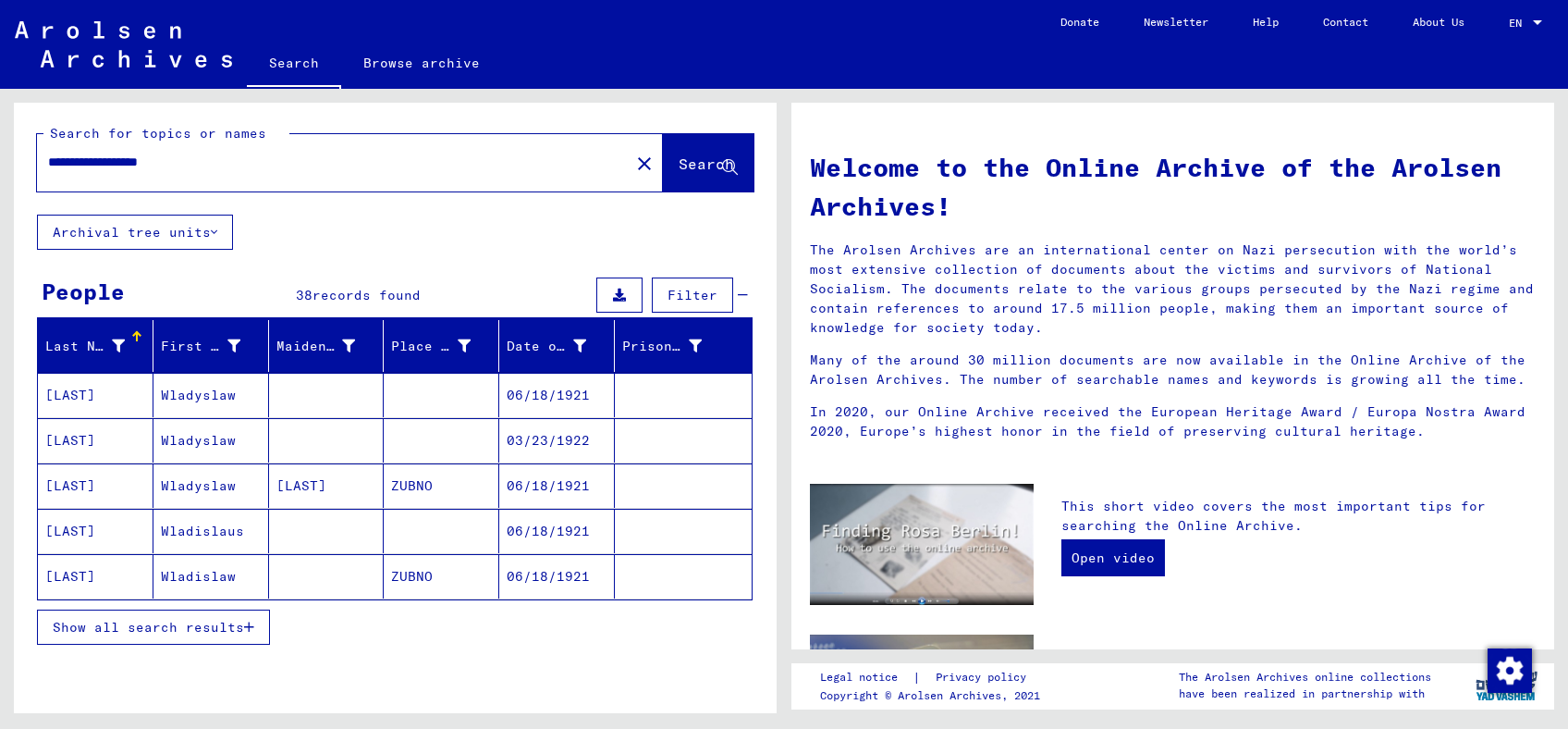 scroll, scrollTop: 0, scrollLeft: 0, axis: both 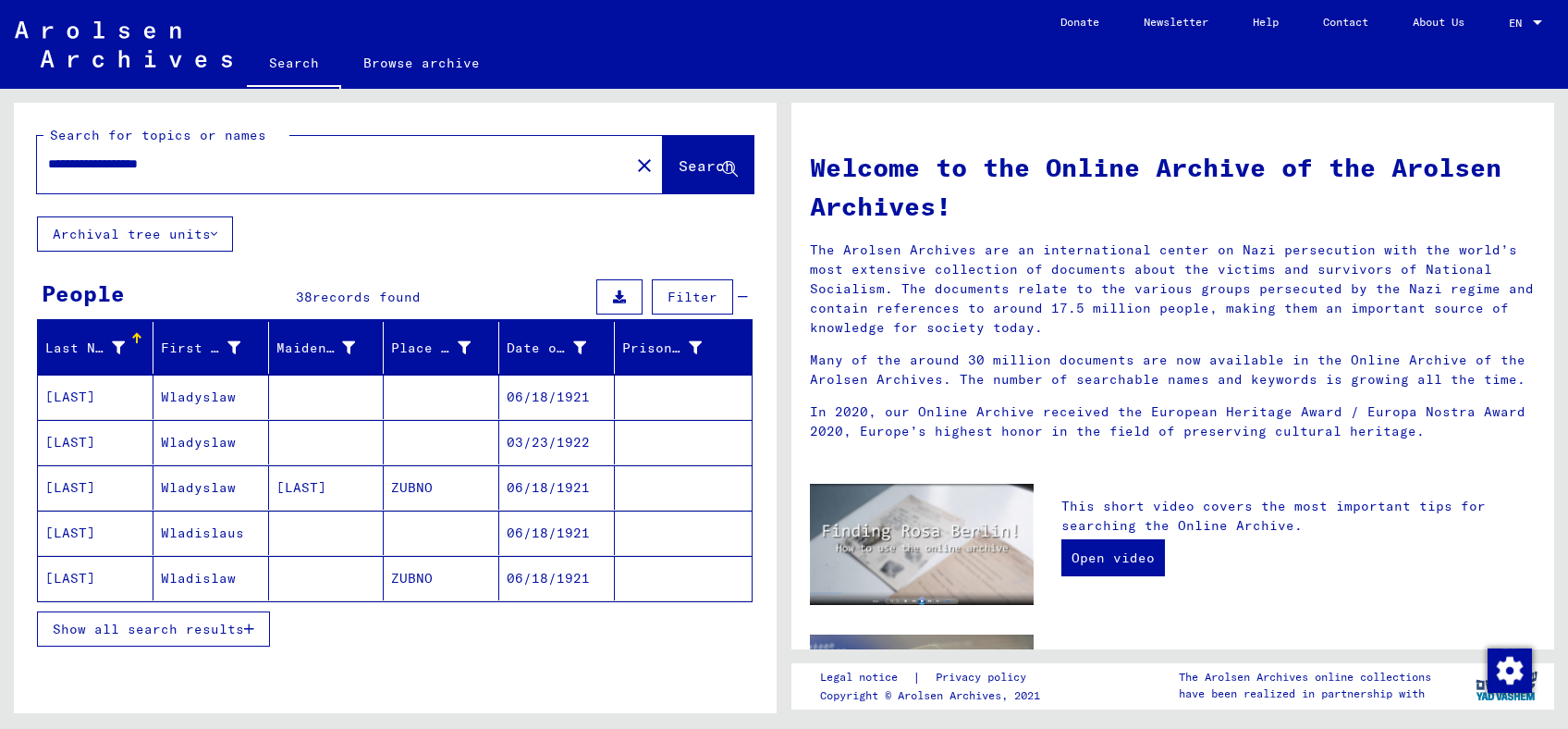 click on "Show all search results" at bounding box center [148, 629] 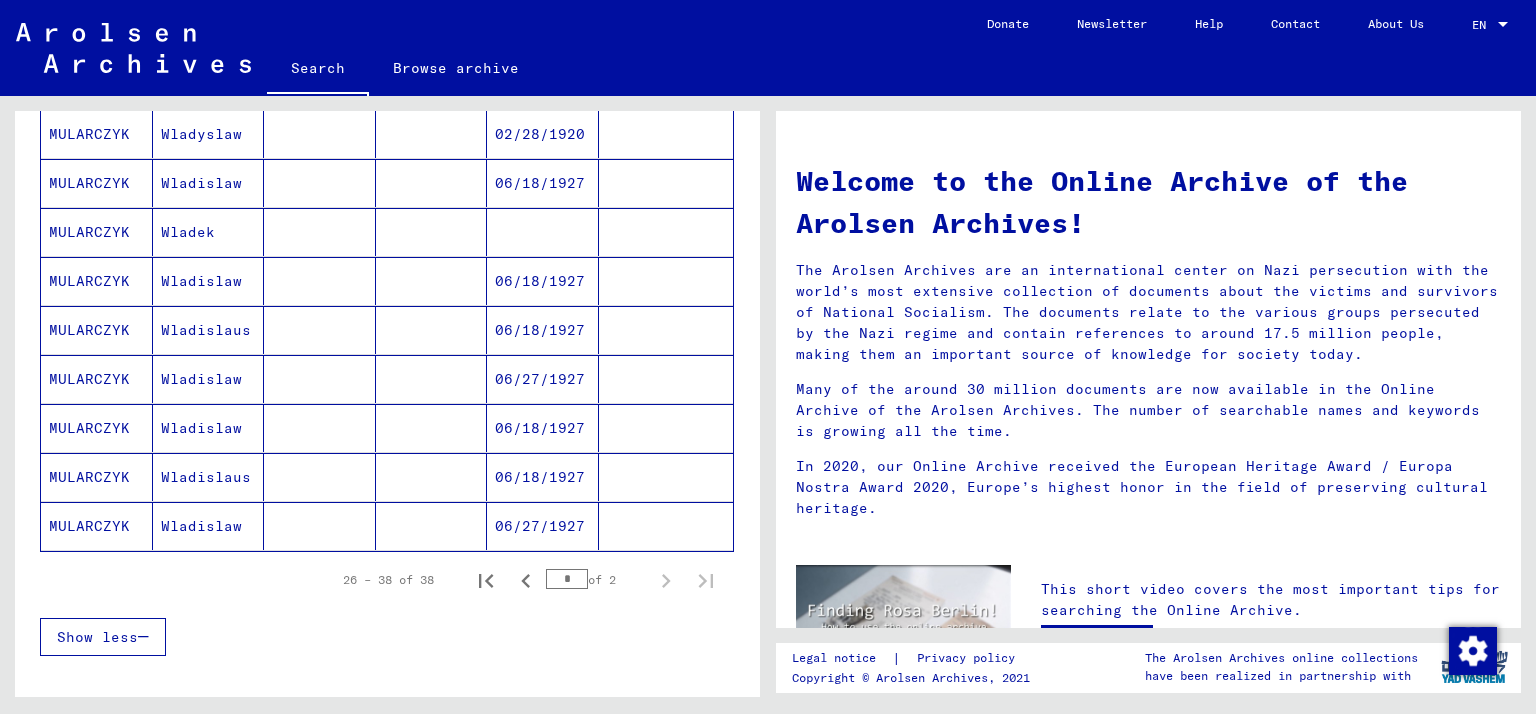 scroll, scrollTop: 1210, scrollLeft: 0, axis: vertical 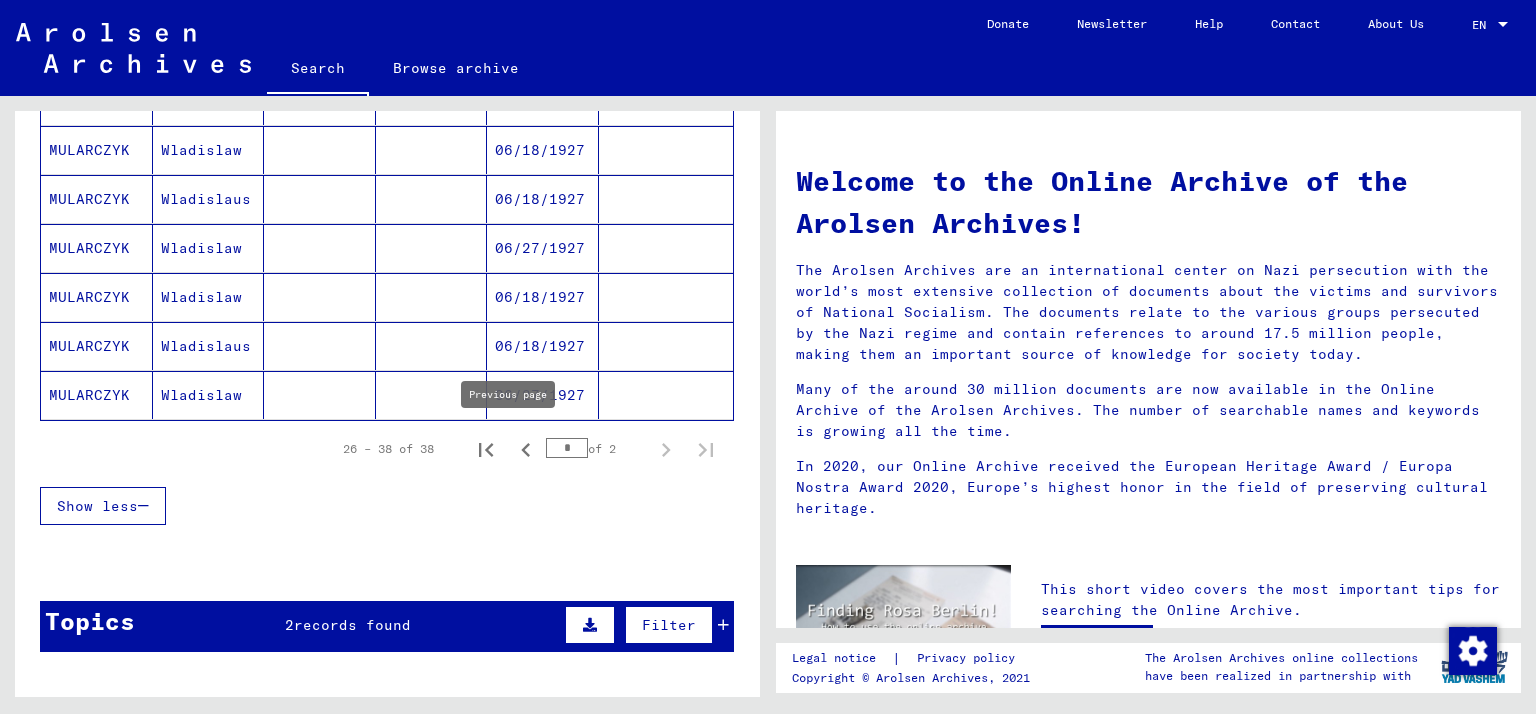 click 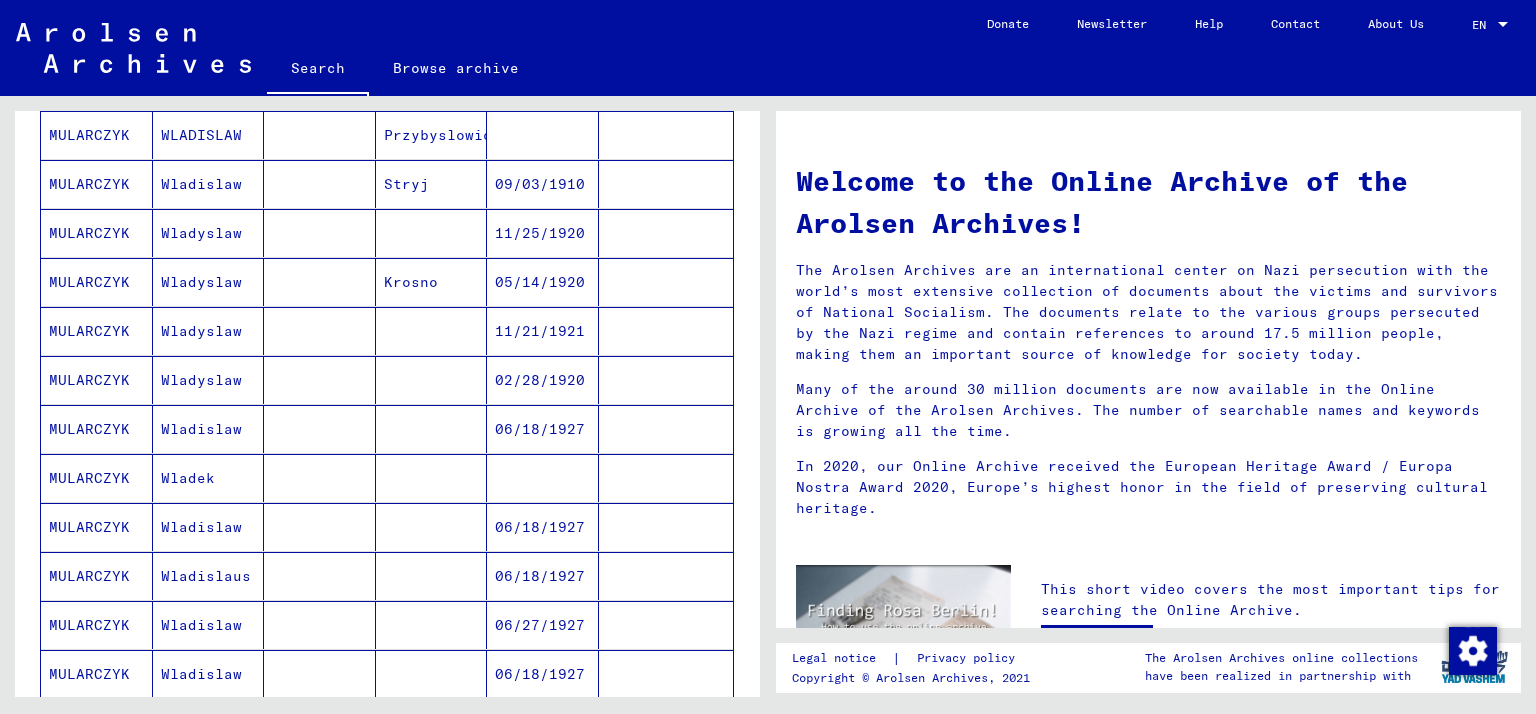 scroll, scrollTop: 1210, scrollLeft: 0, axis: vertical 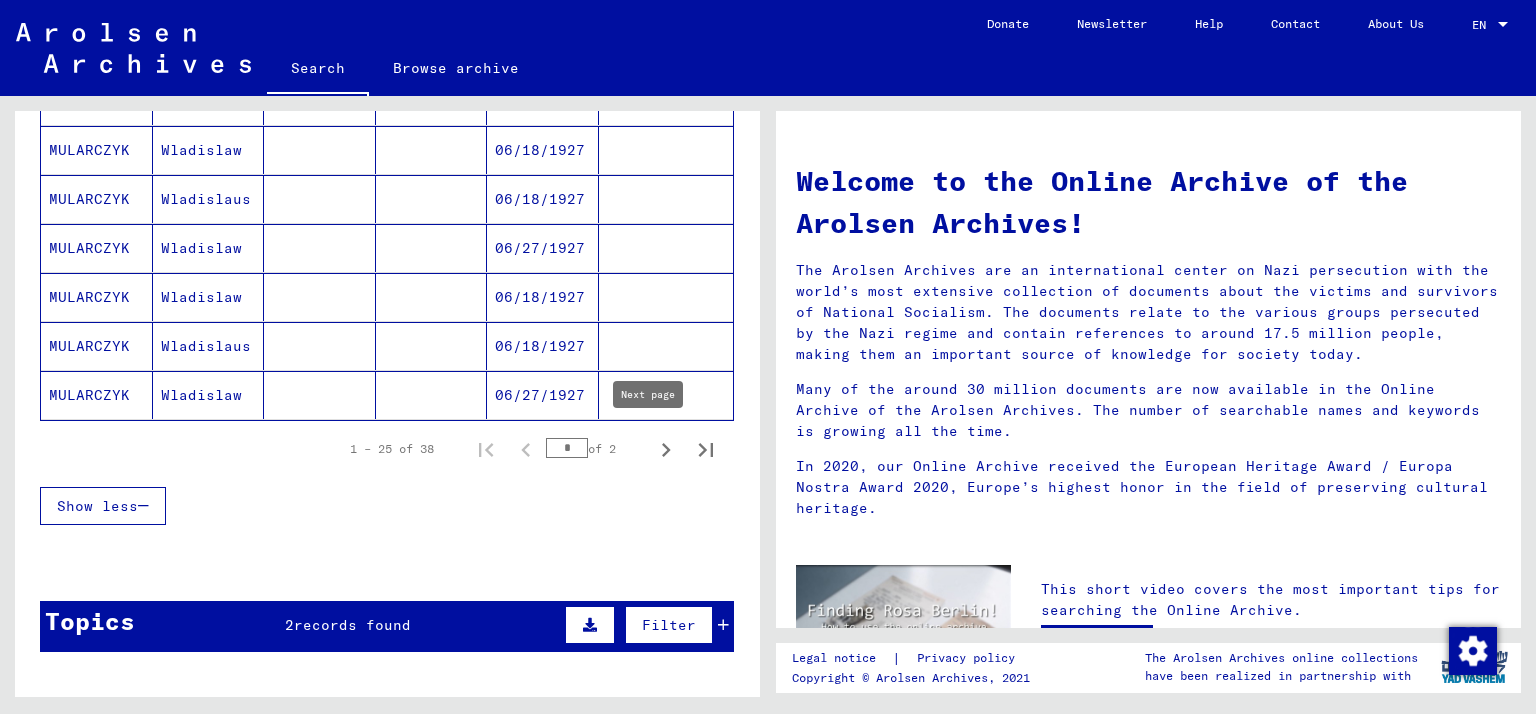 click 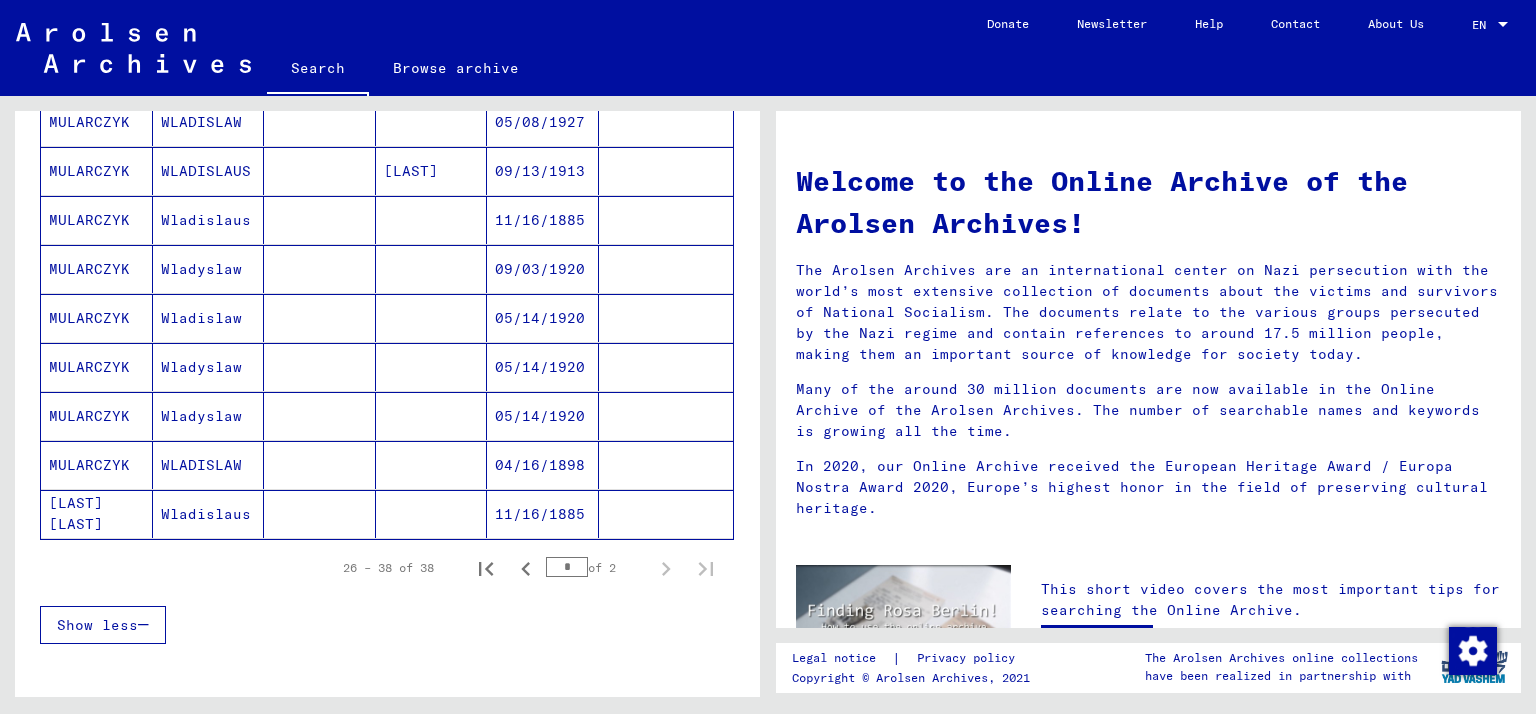 scroll, scrollTop: 502, scrollLeft: 0, axis: vertical 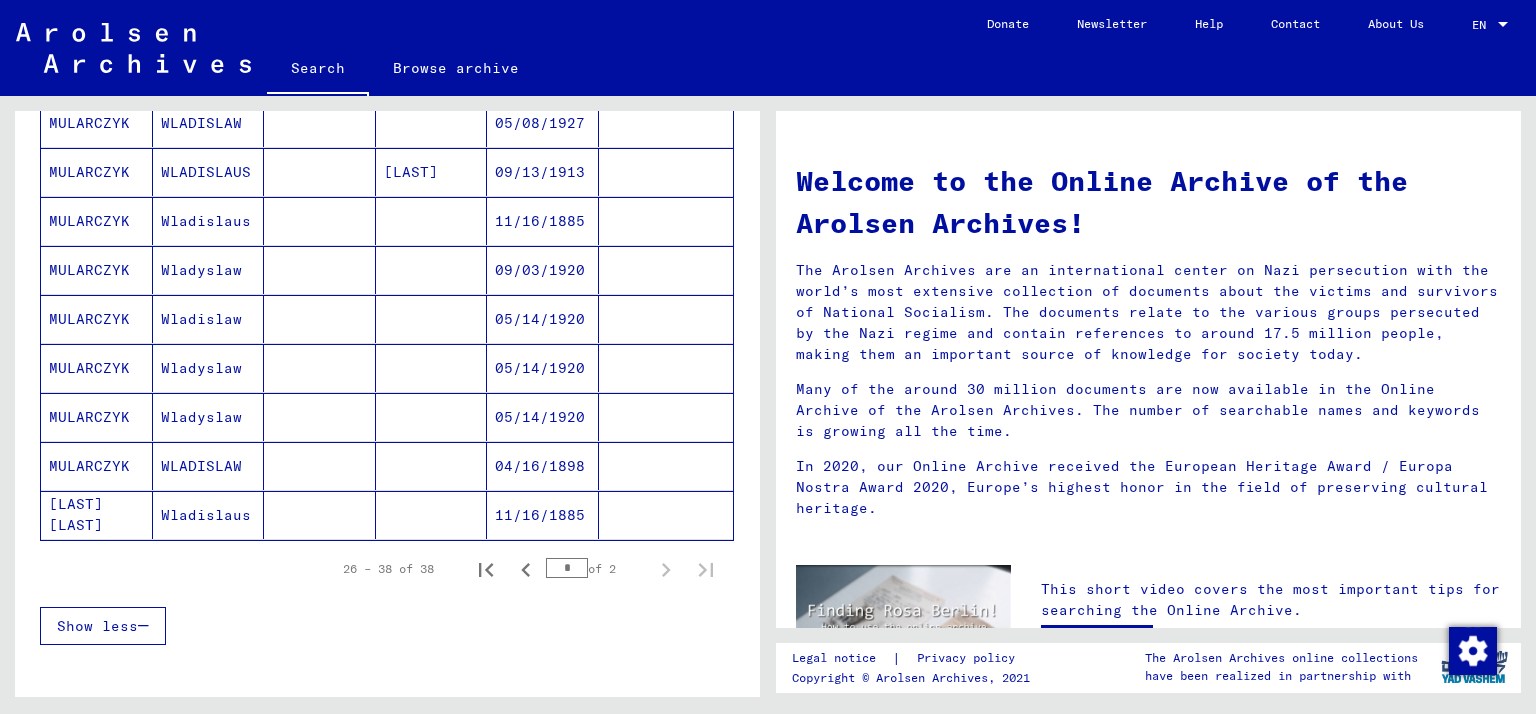 click on "MULARCZYK" at bounding box center [97, 515] 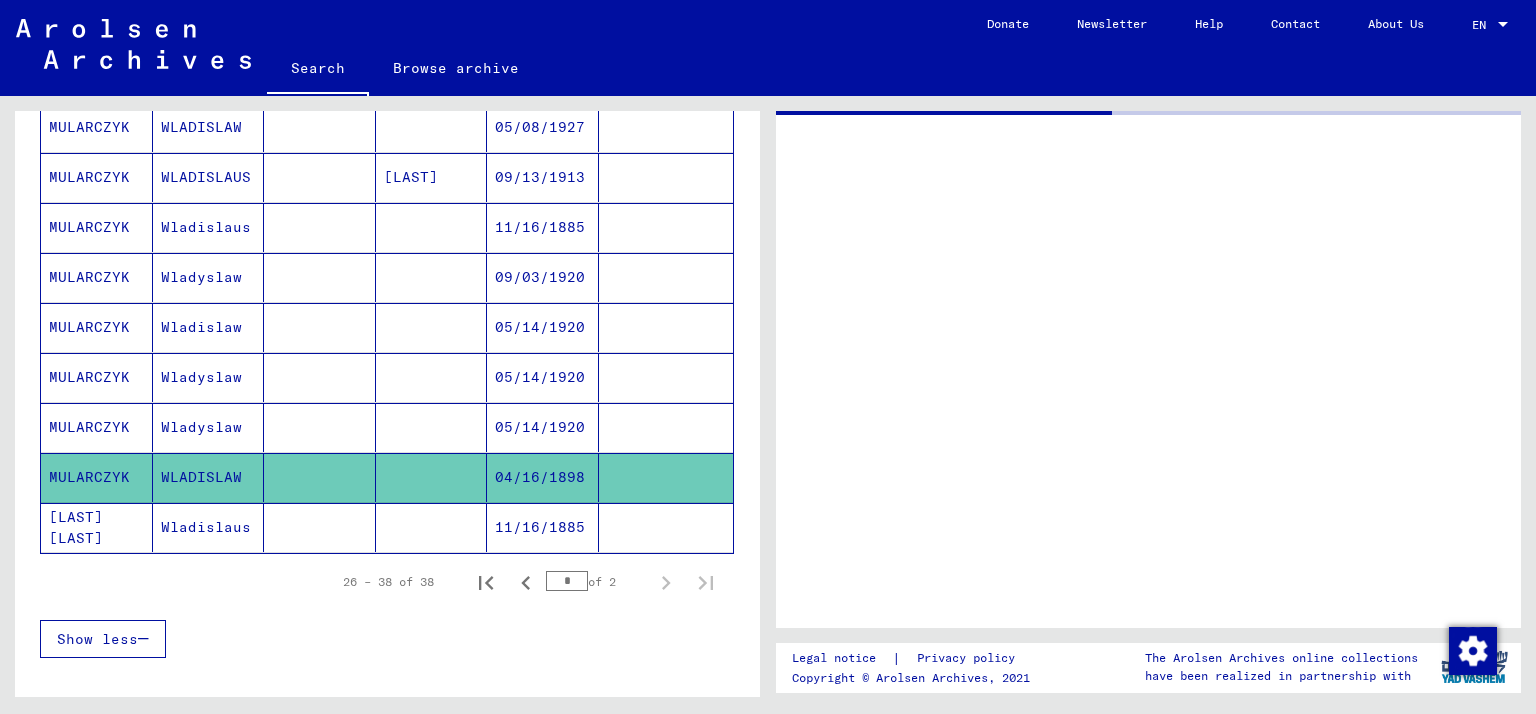 scroll, scrollTop: 506, scrollLeft: 0, axis: vertical 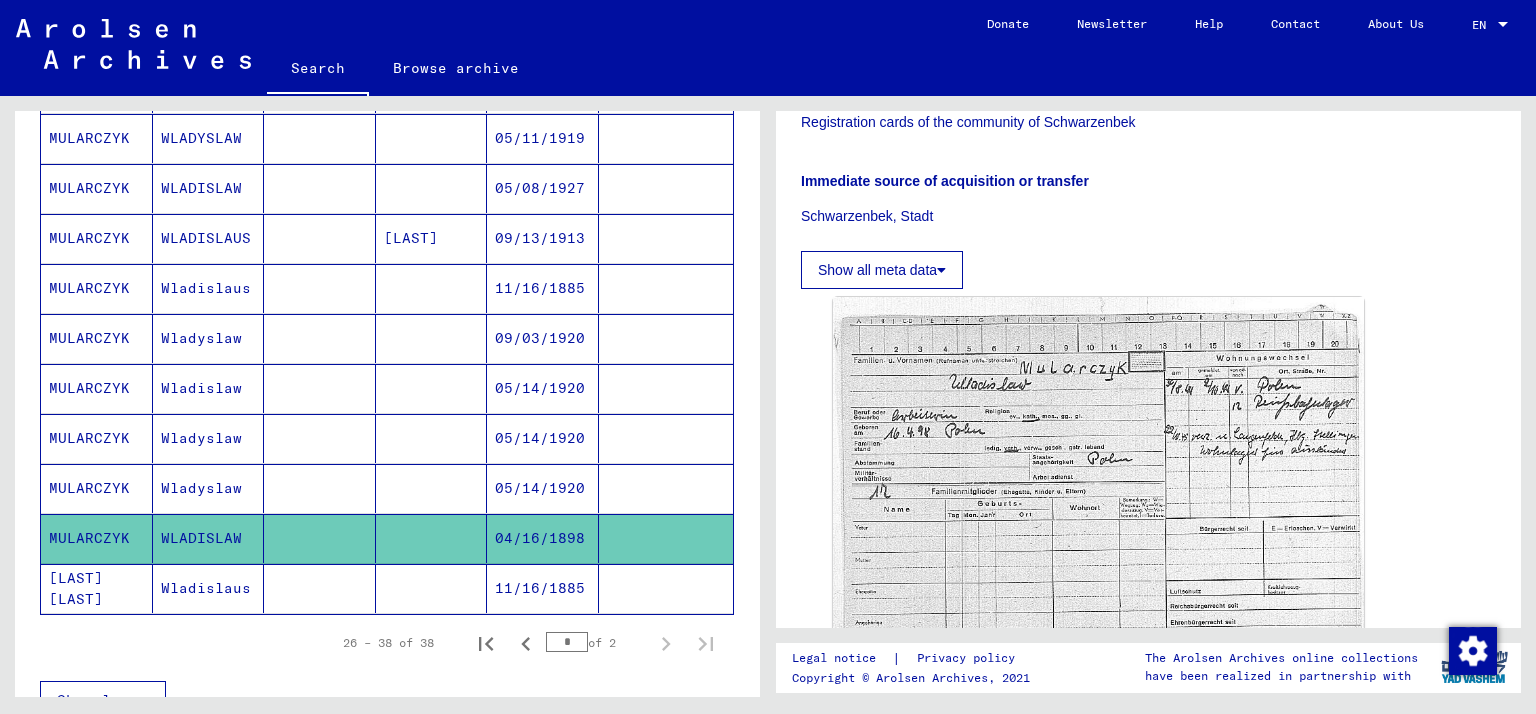 click on "MULARCZYK" at bounding box center [97, 338] 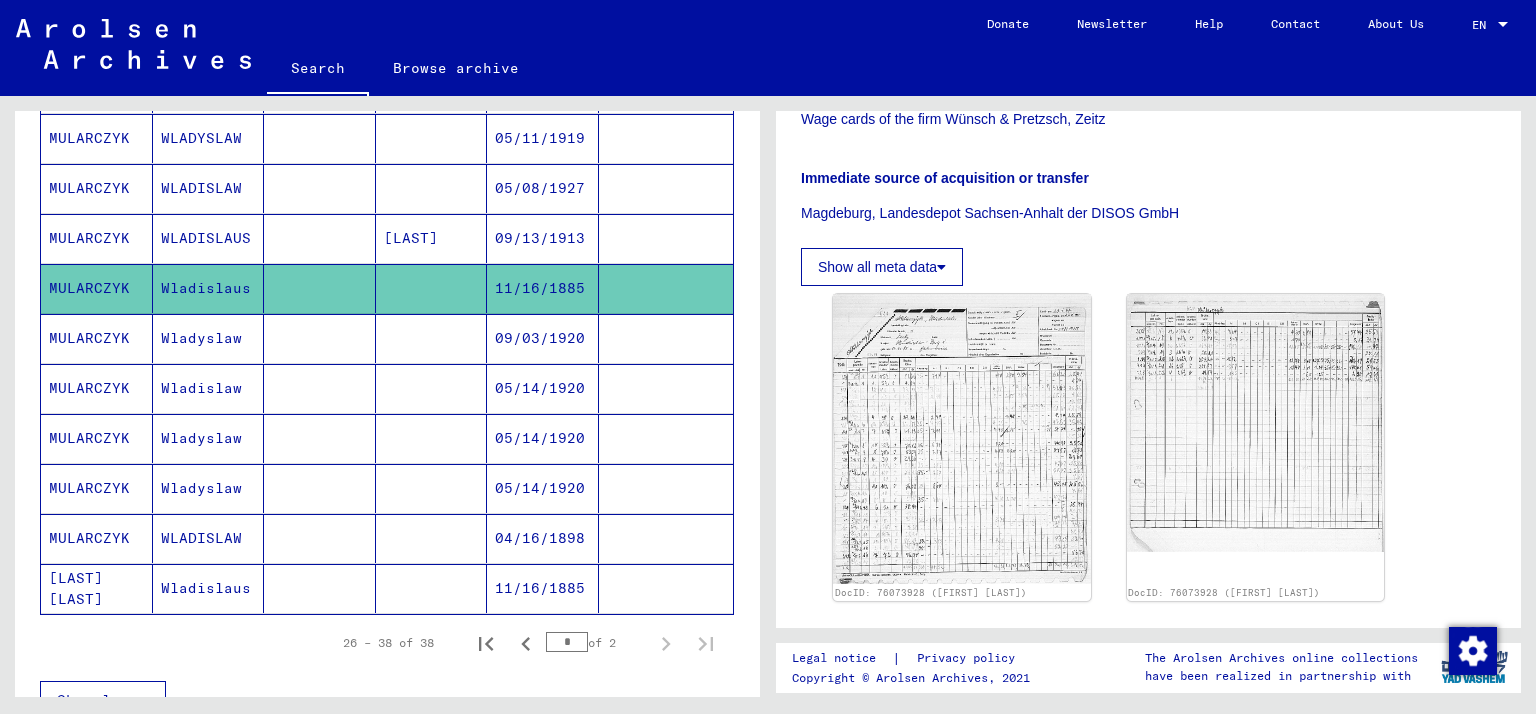 scroll, scrollTop: 441, scrollLeft: 0, axis: vertical 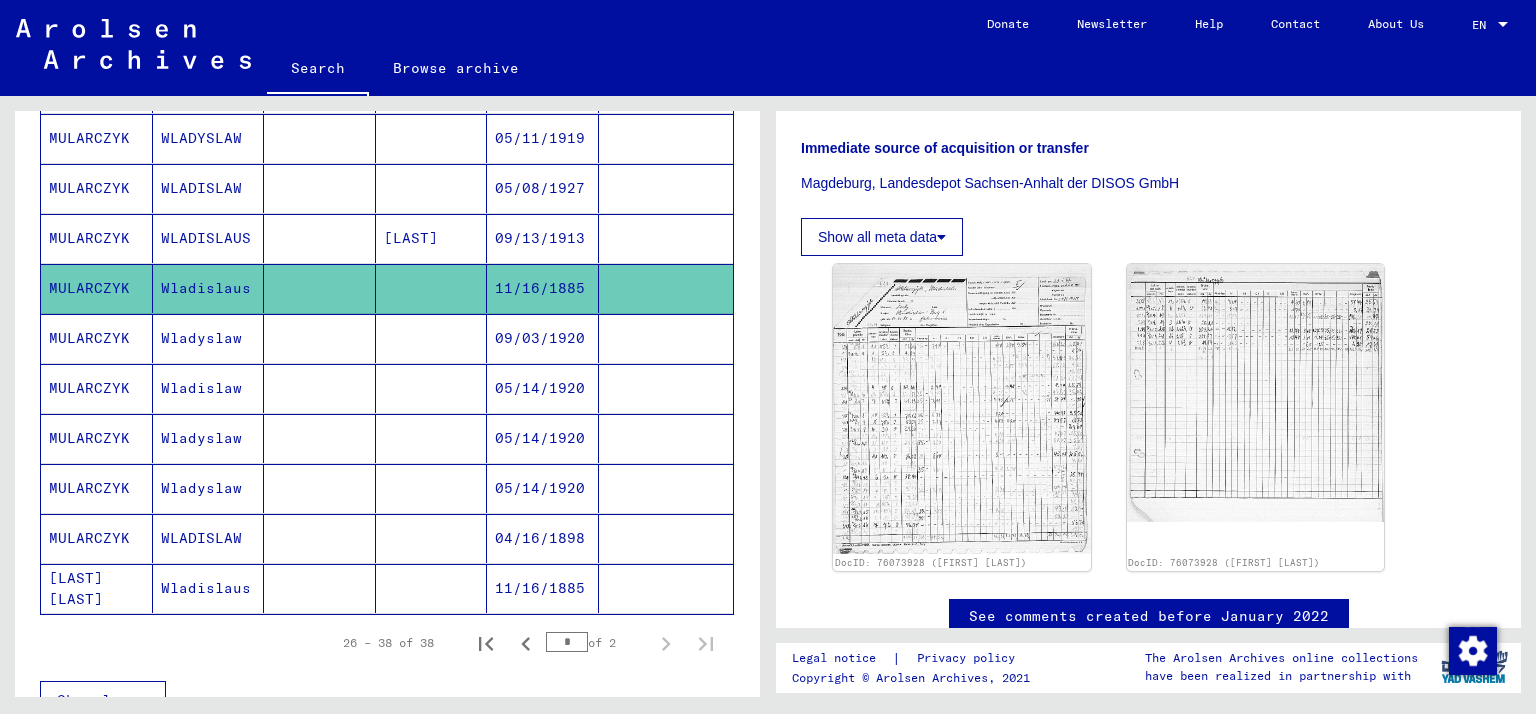 click on "MULARCZYK" at bounding box center [97, 388] 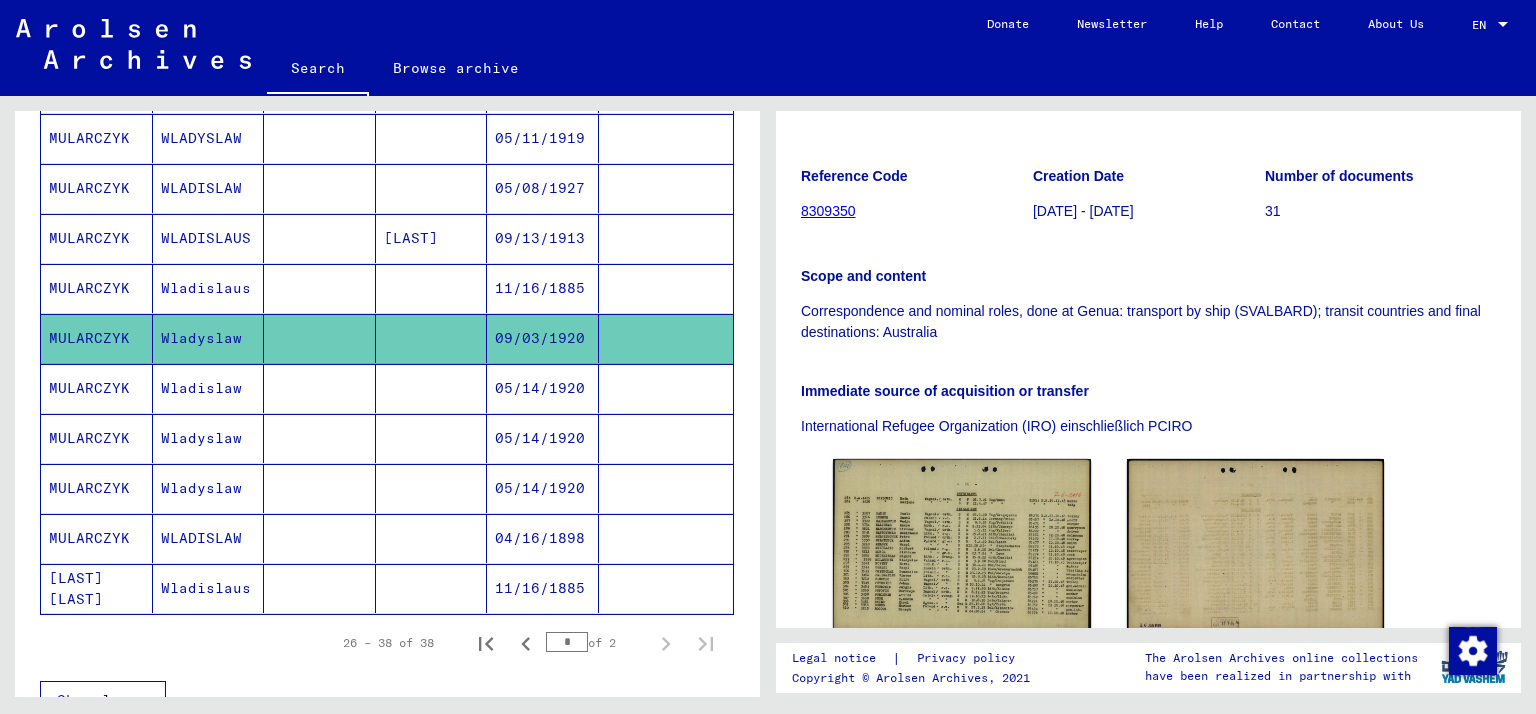 scroll, scrollTop: 220, scrollLeft: 0, axis: vertical 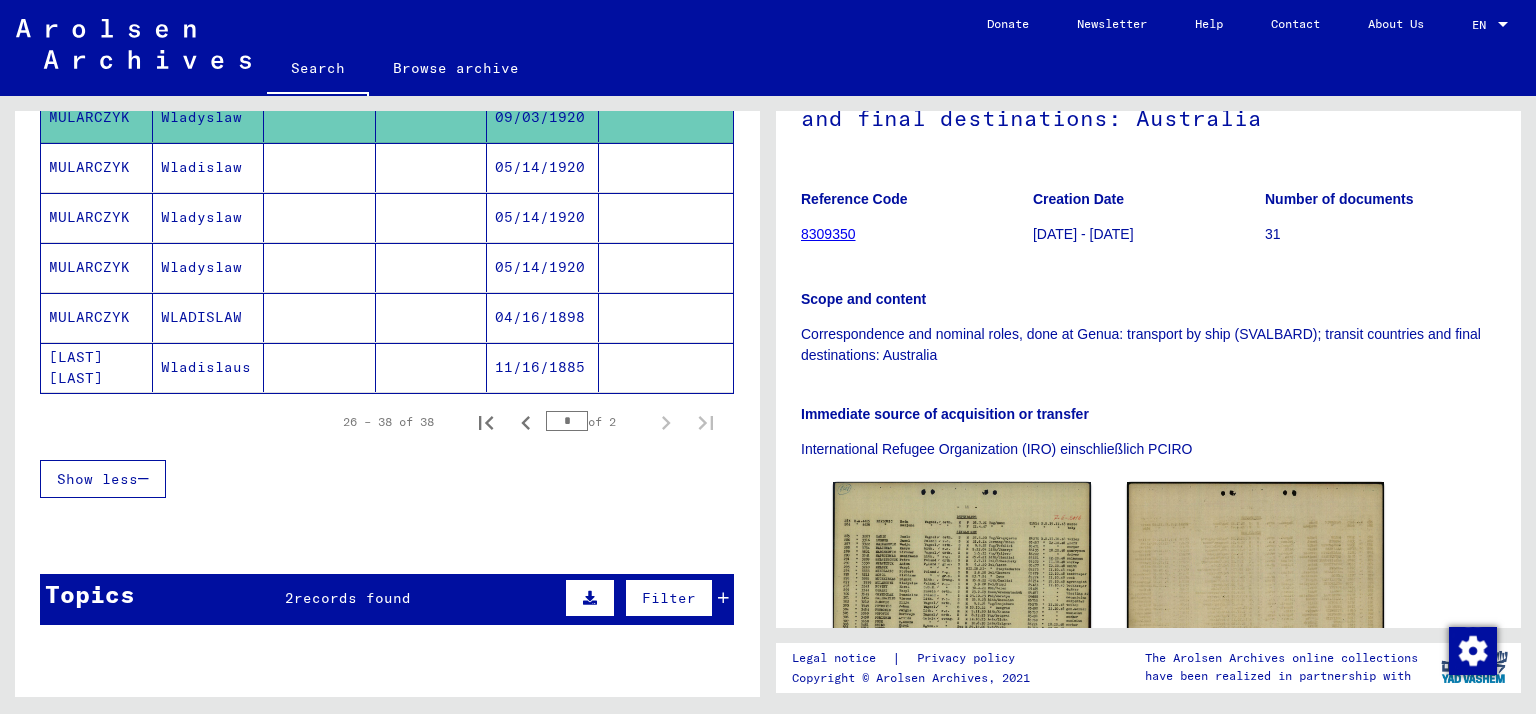 click on "MULARCZYK" at bounding box center (97, 367) 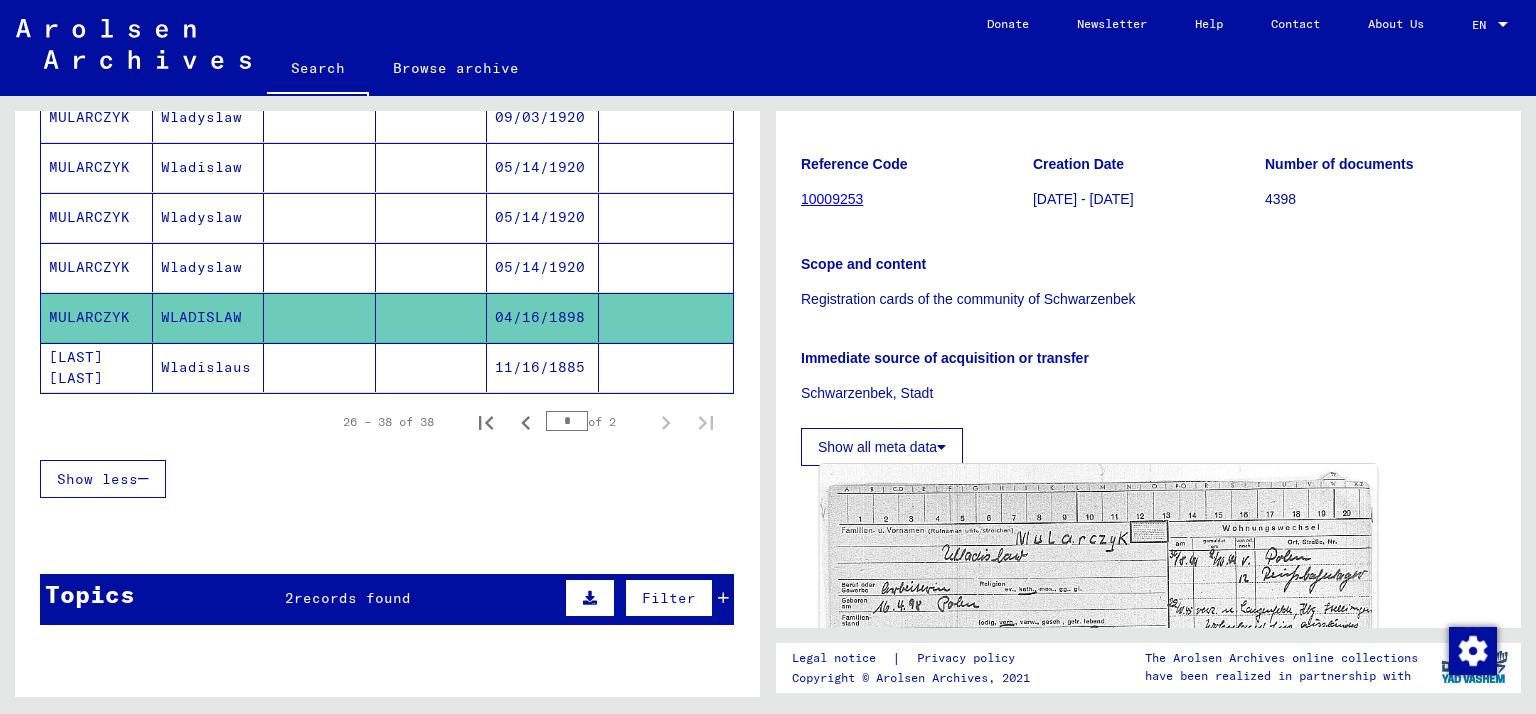 scroll, scrollTop: 441, scrollLeft: 0, axis: vertical 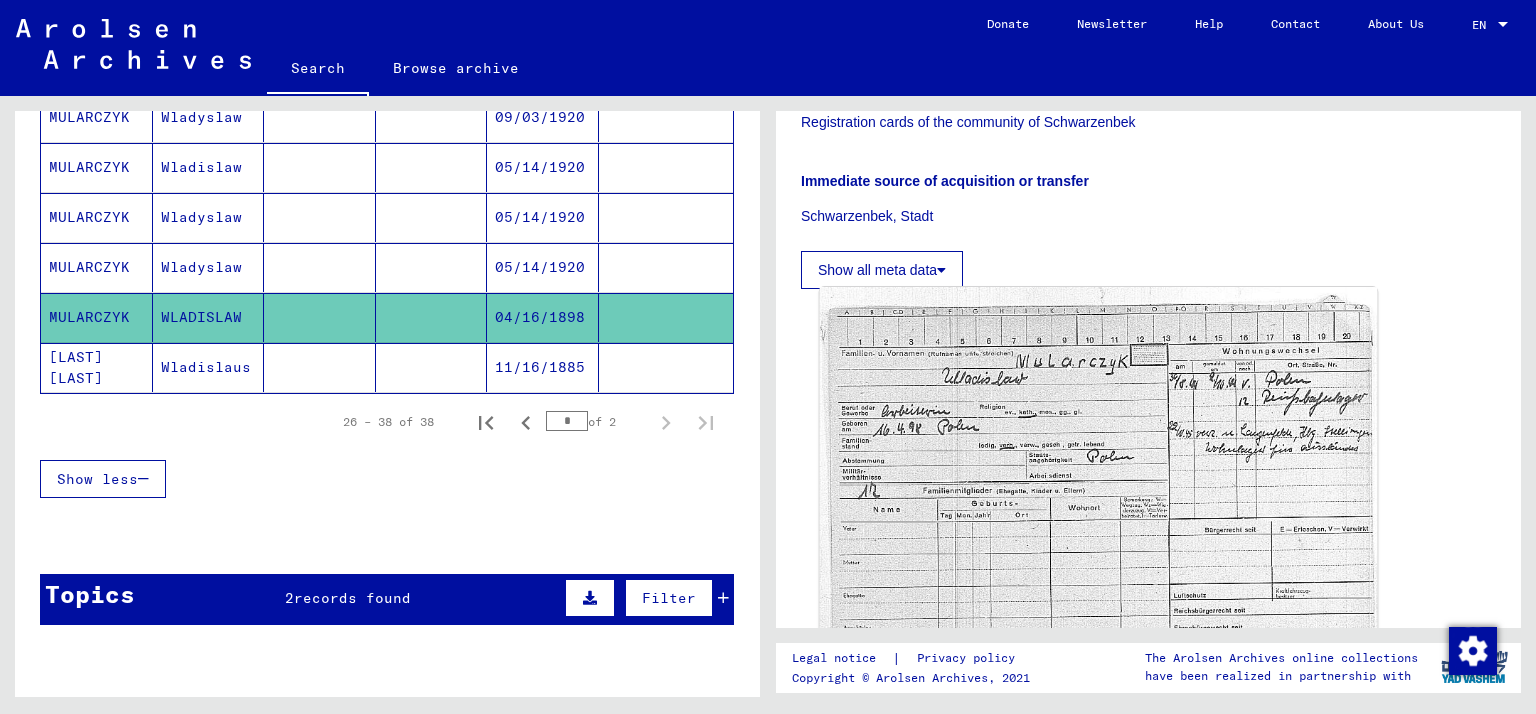 click 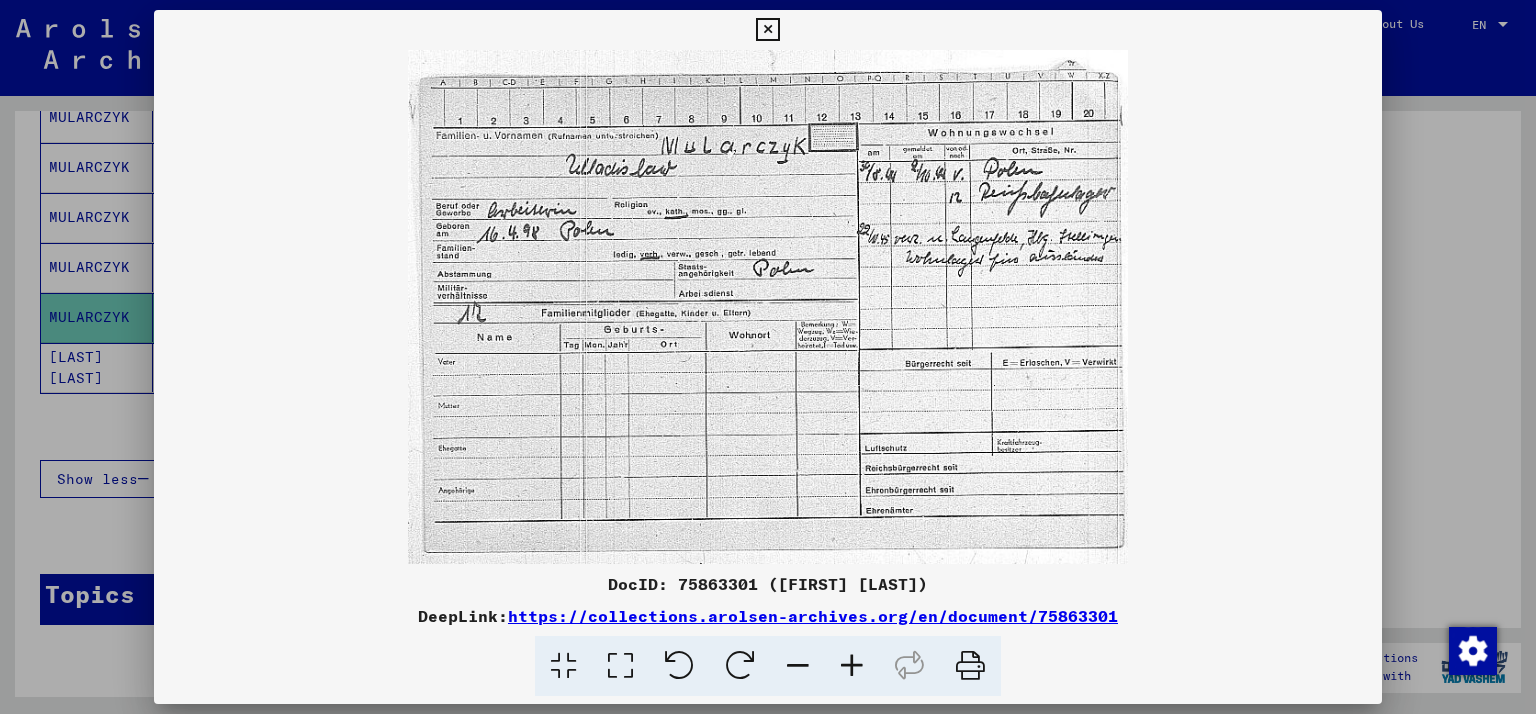 click at bounding box center [767, 30] 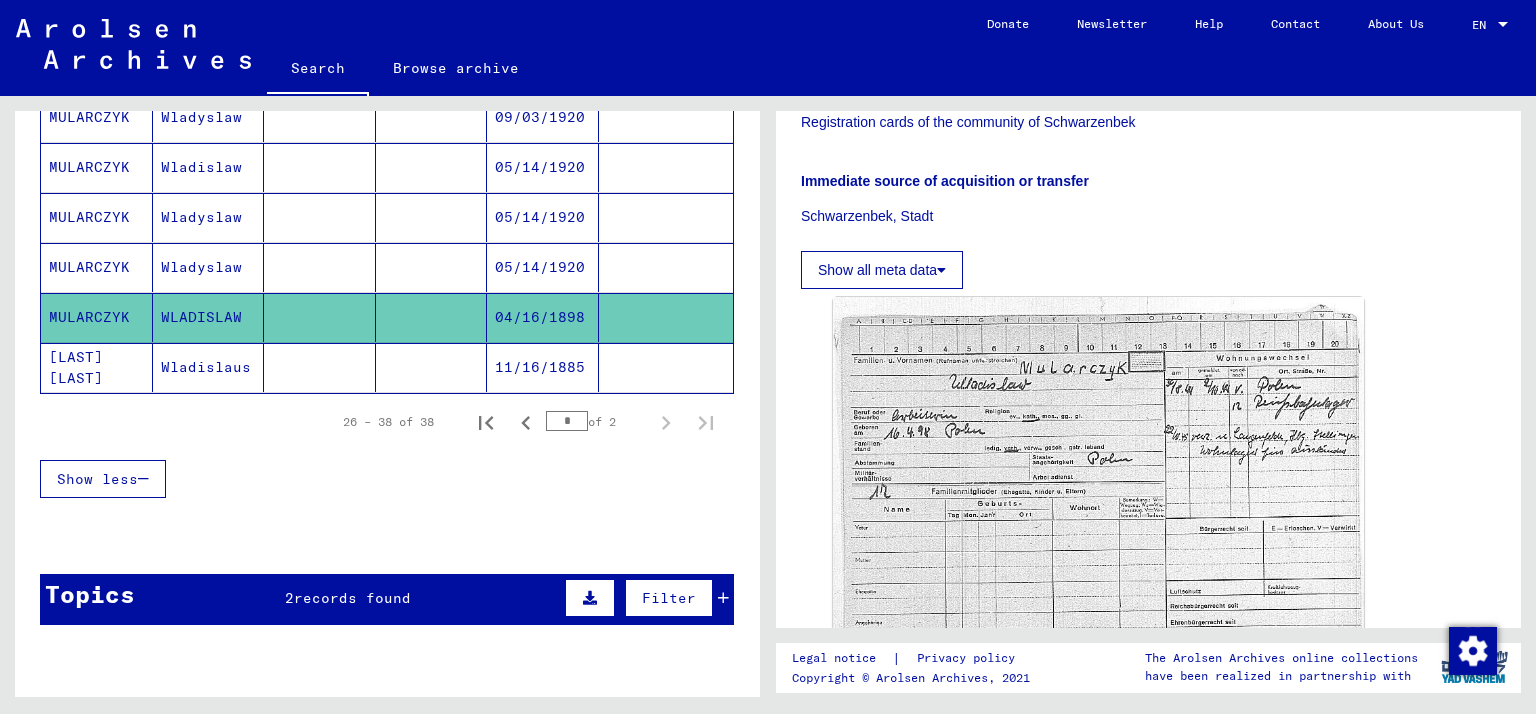scroll, scrollTop: 552, scrollLeft: 0, axis: vertical 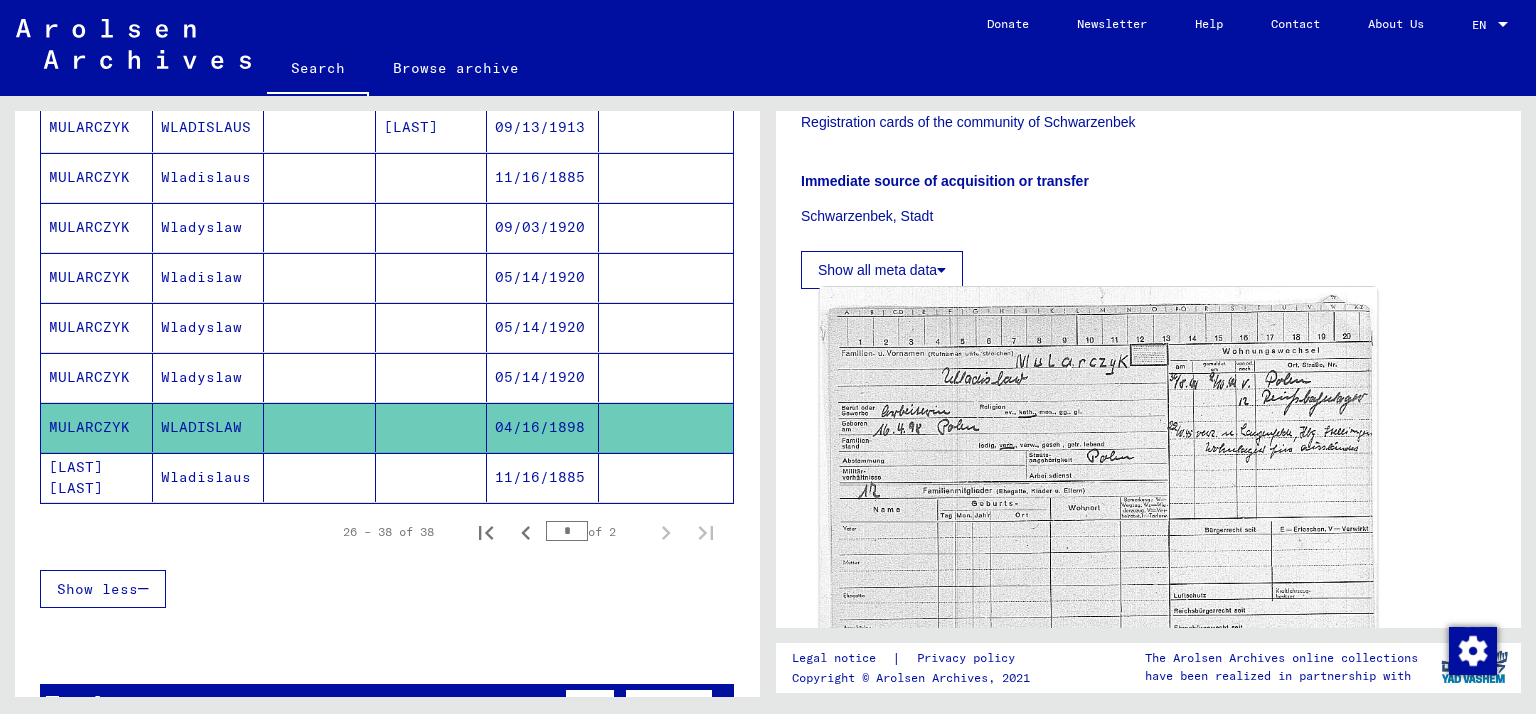 click 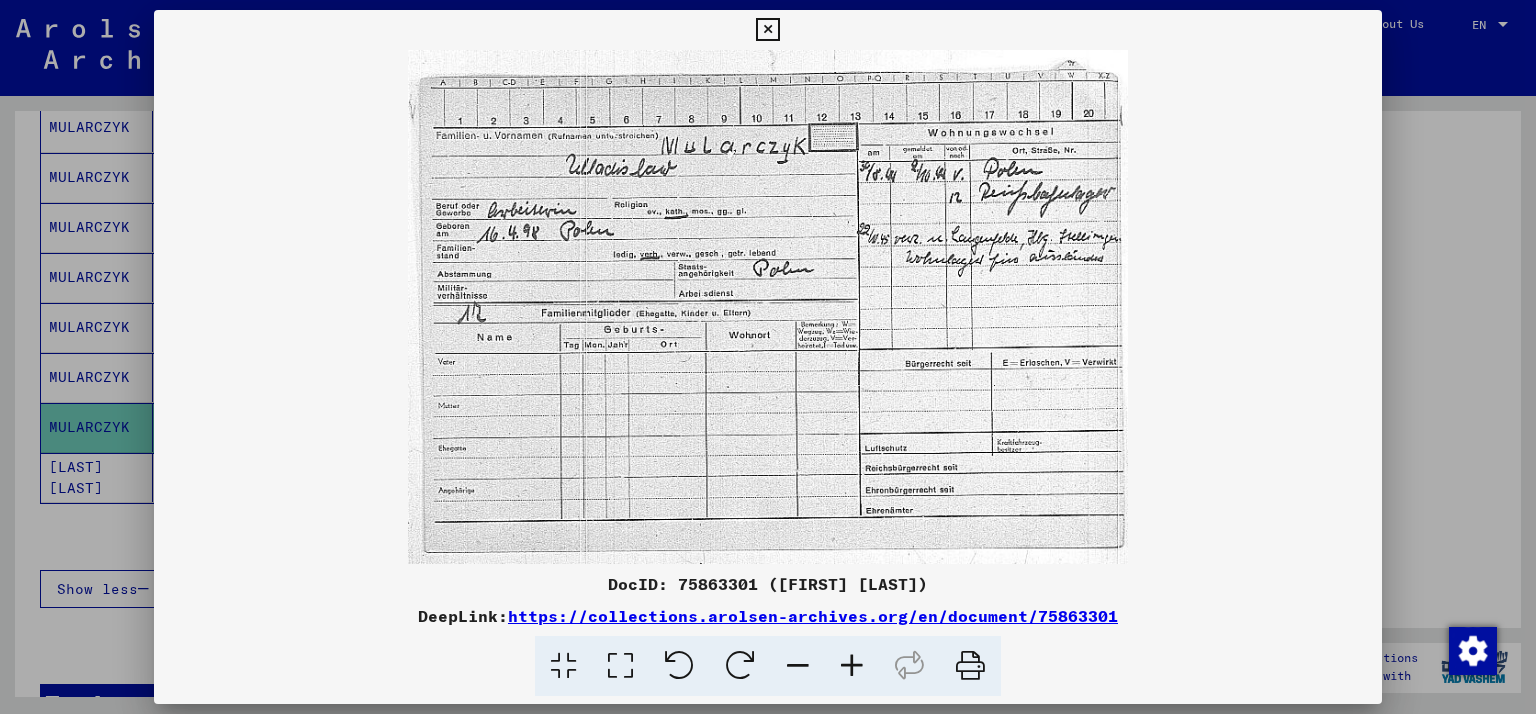 click at bounding box center [768, 307] 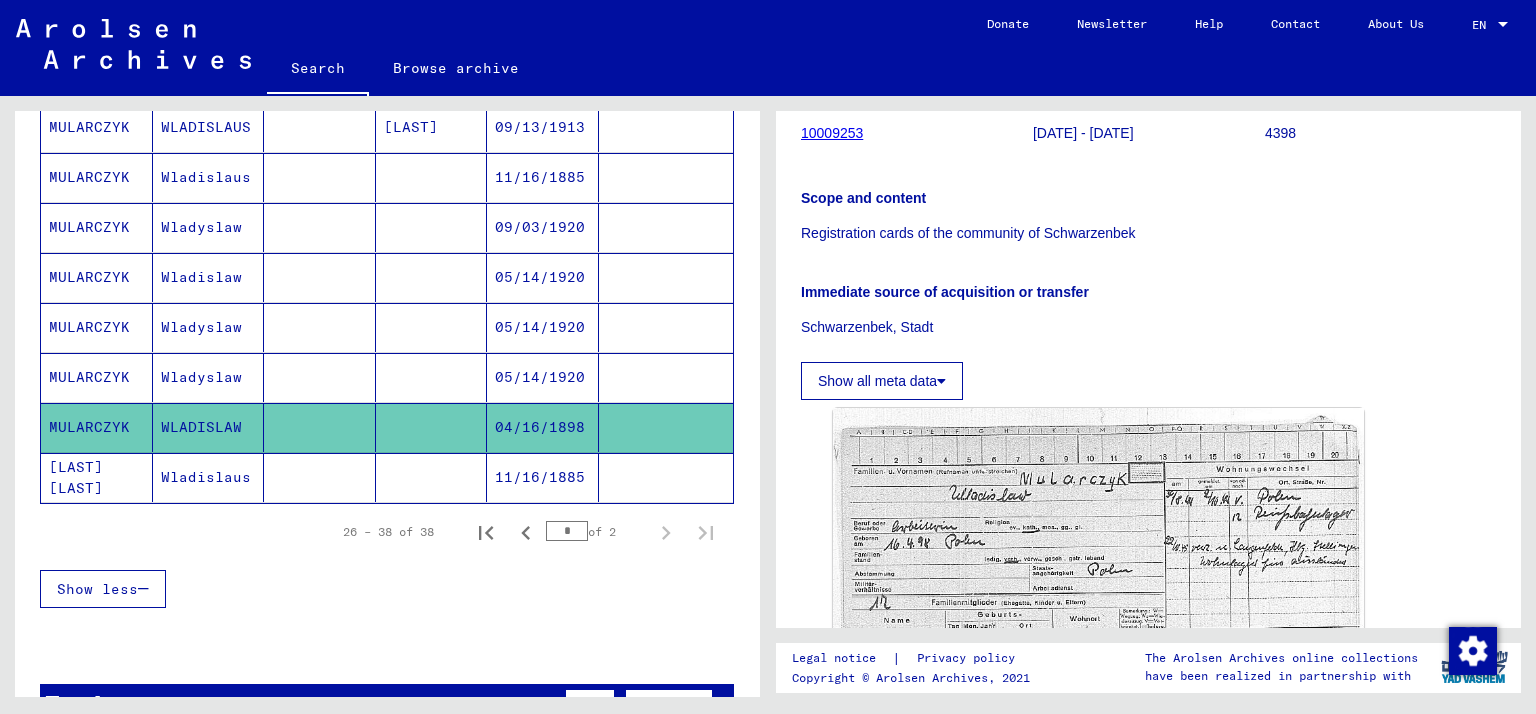 scroll, scrollTop: 331, scrollLeft: 0, axis: vertical 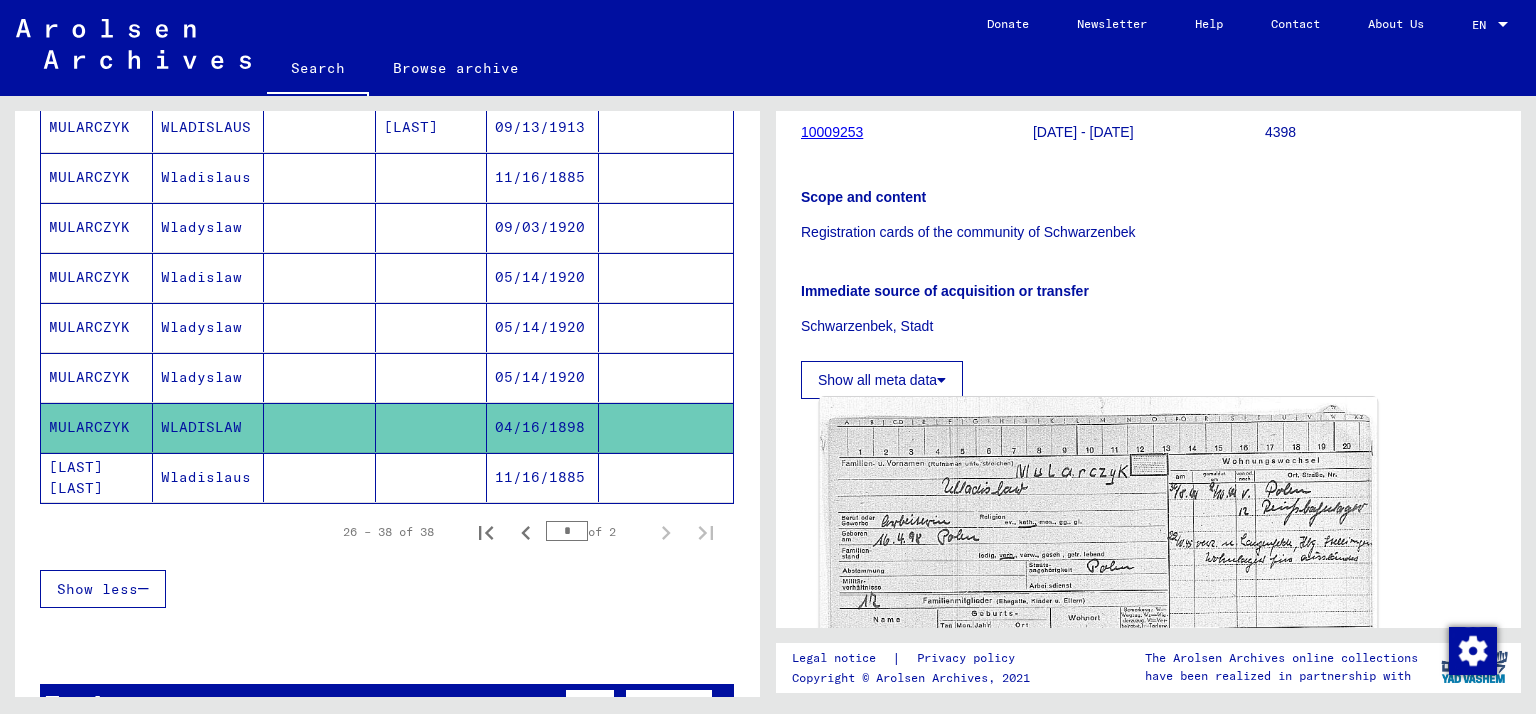 click 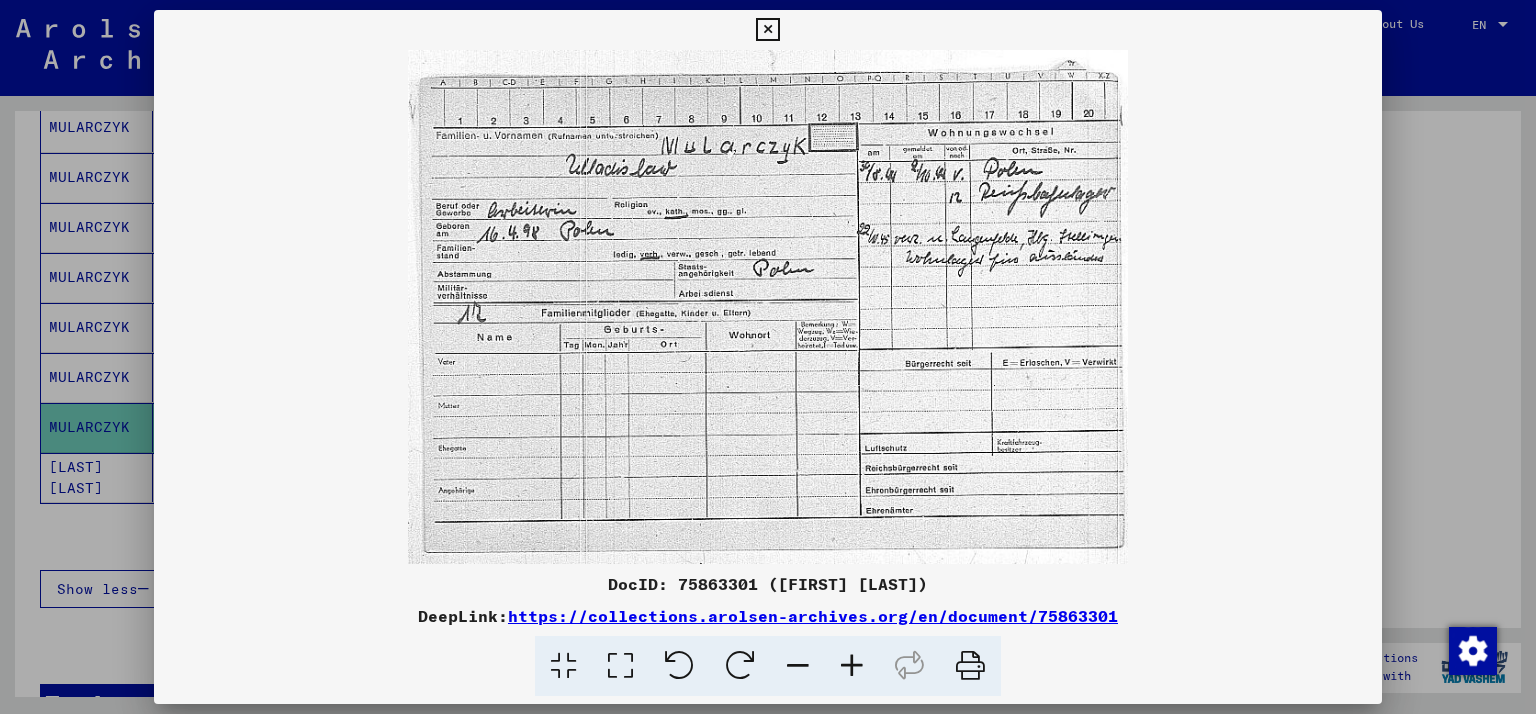 click at bounding box center (768, 307) 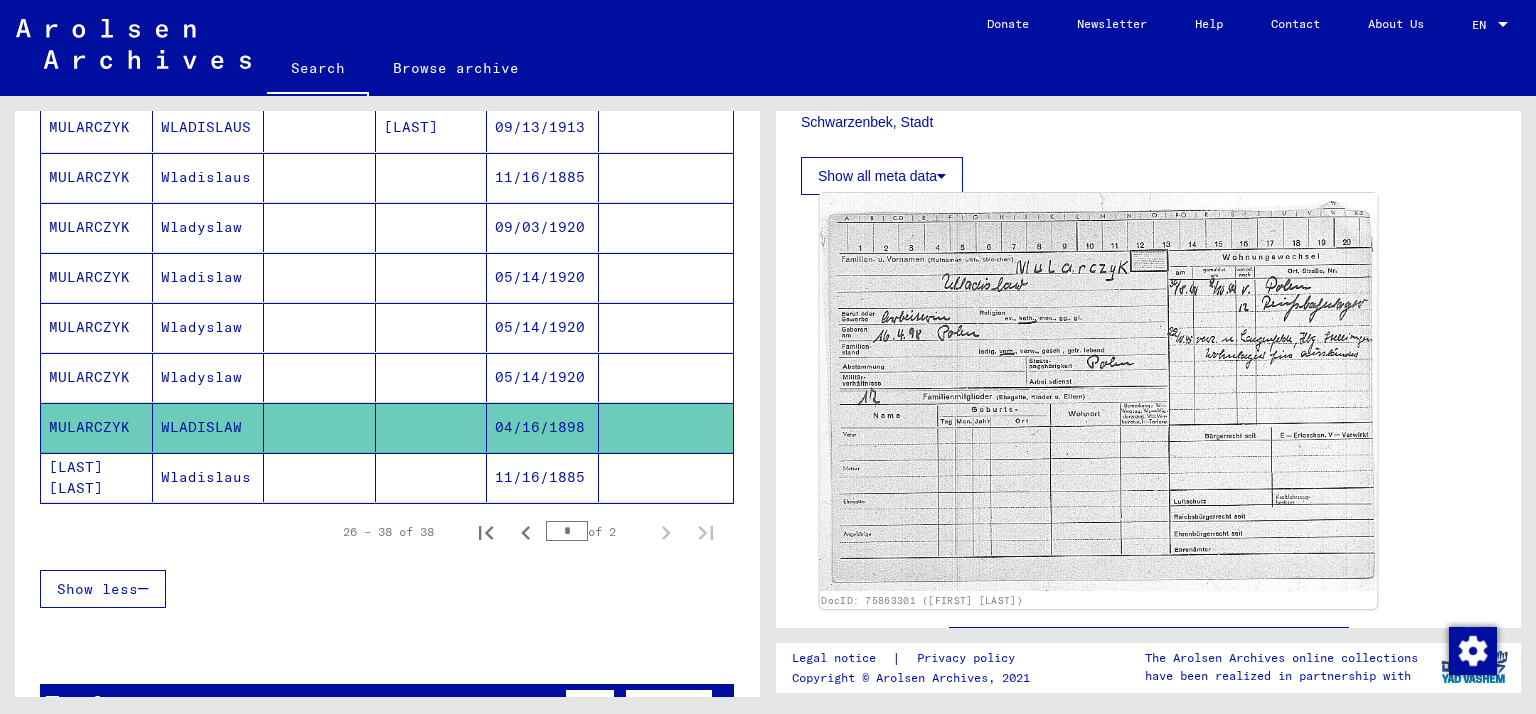 scroll, scrollTop: 552, scrollLeft: 0, axis: vertical 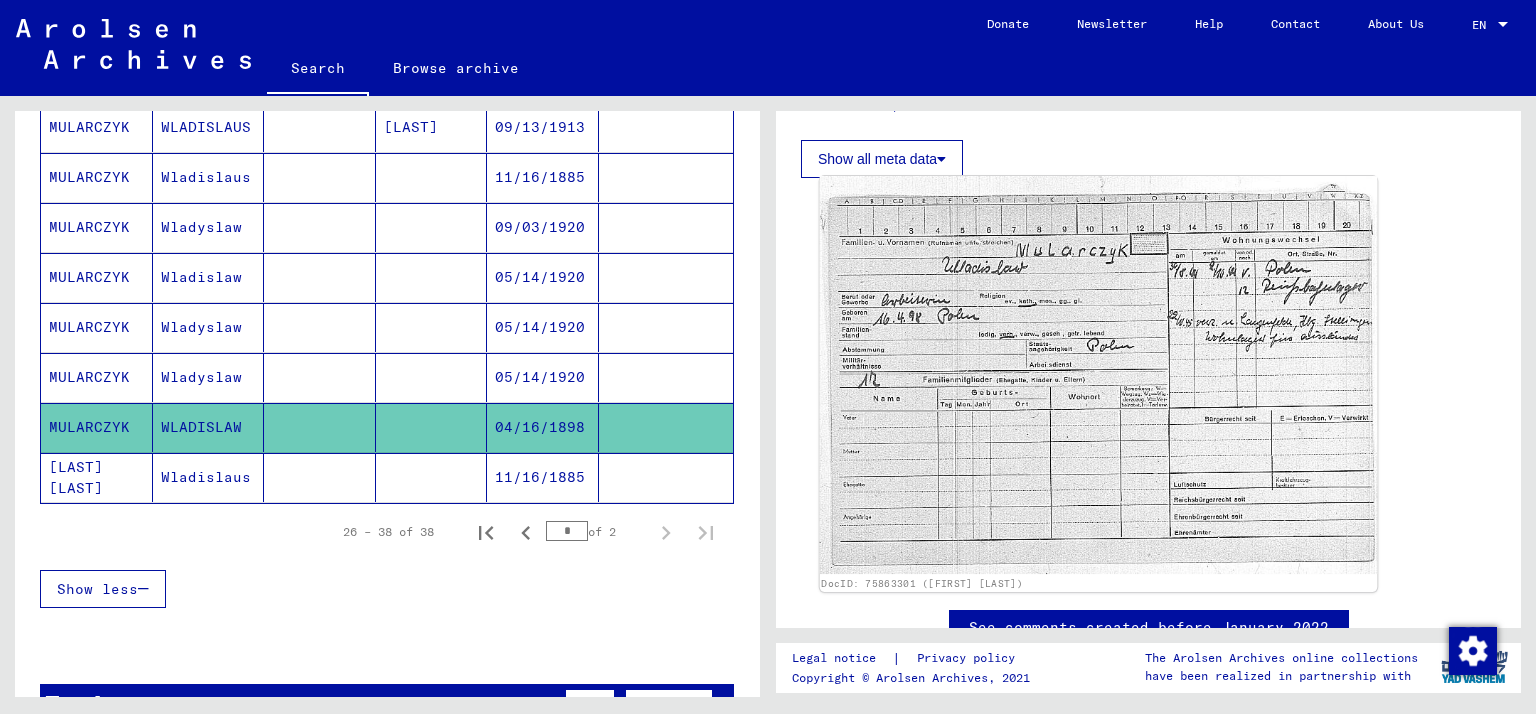click 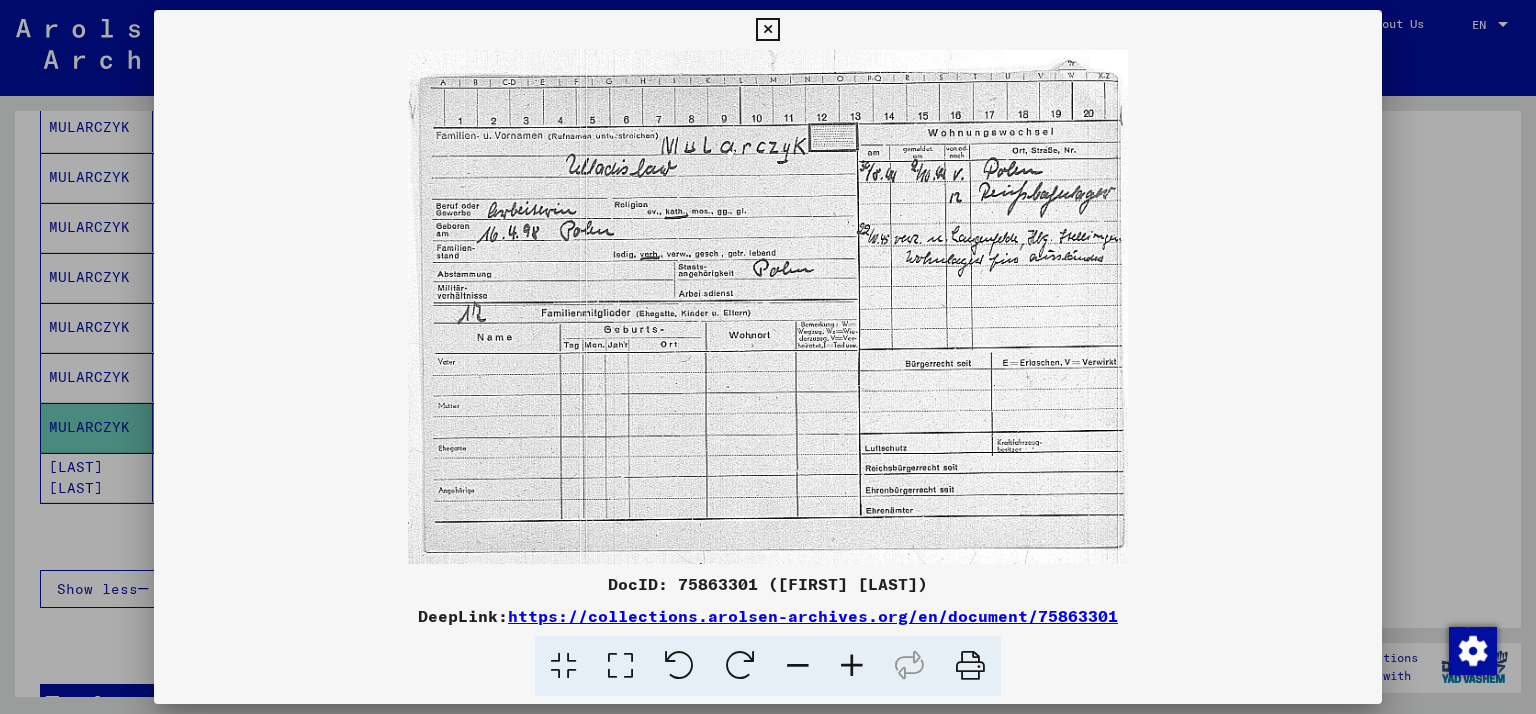 click at bounding box center (767, 30) 